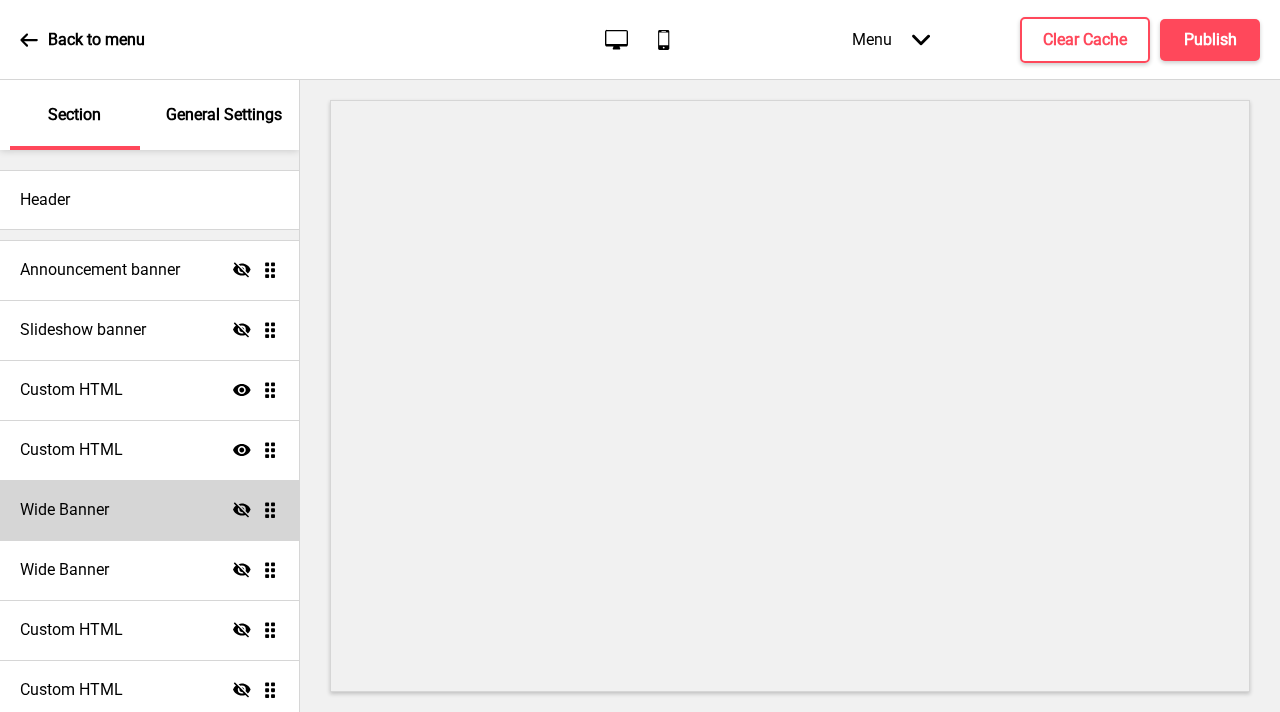 scroll, scrollTop: 0, scrollLeft: 0, axis: both 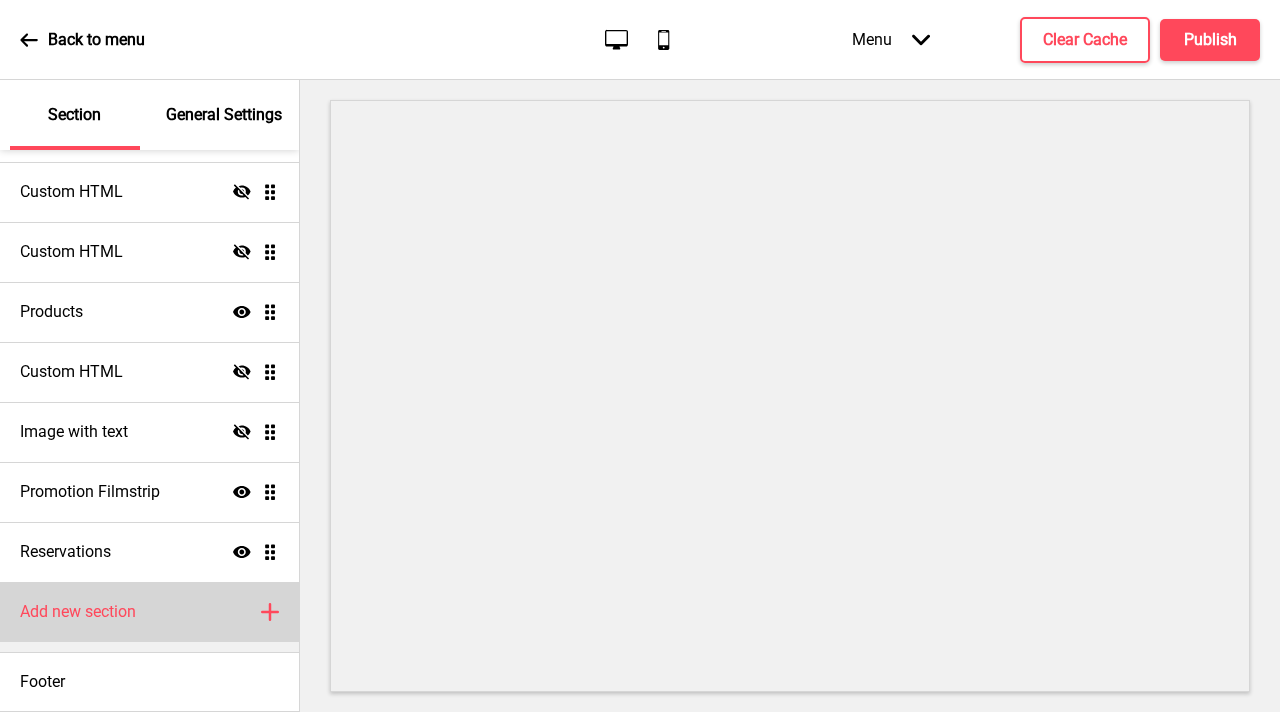 click on "Add new section" at bounding box center (78, 612) 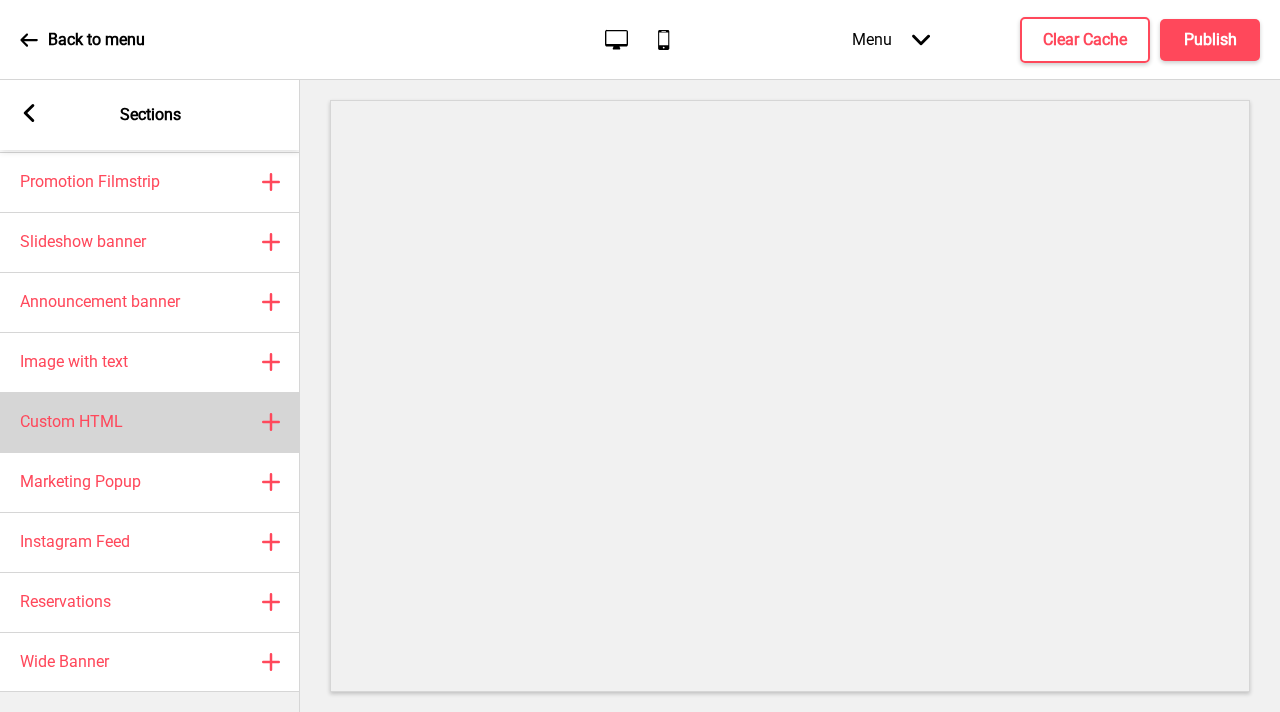 scroll, scrollTop: 125, scrollLeft: 0, axis: vertical 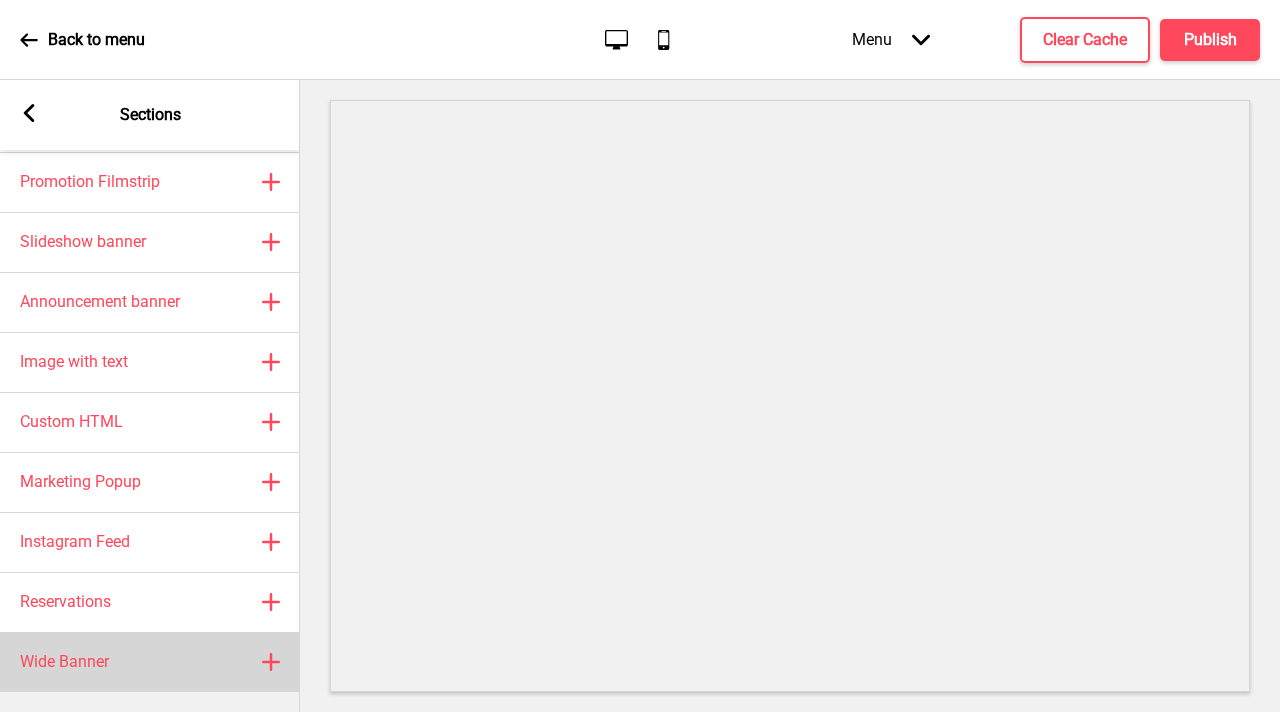 click on "Wide Banner Plus" at bounding box center [150, 662] 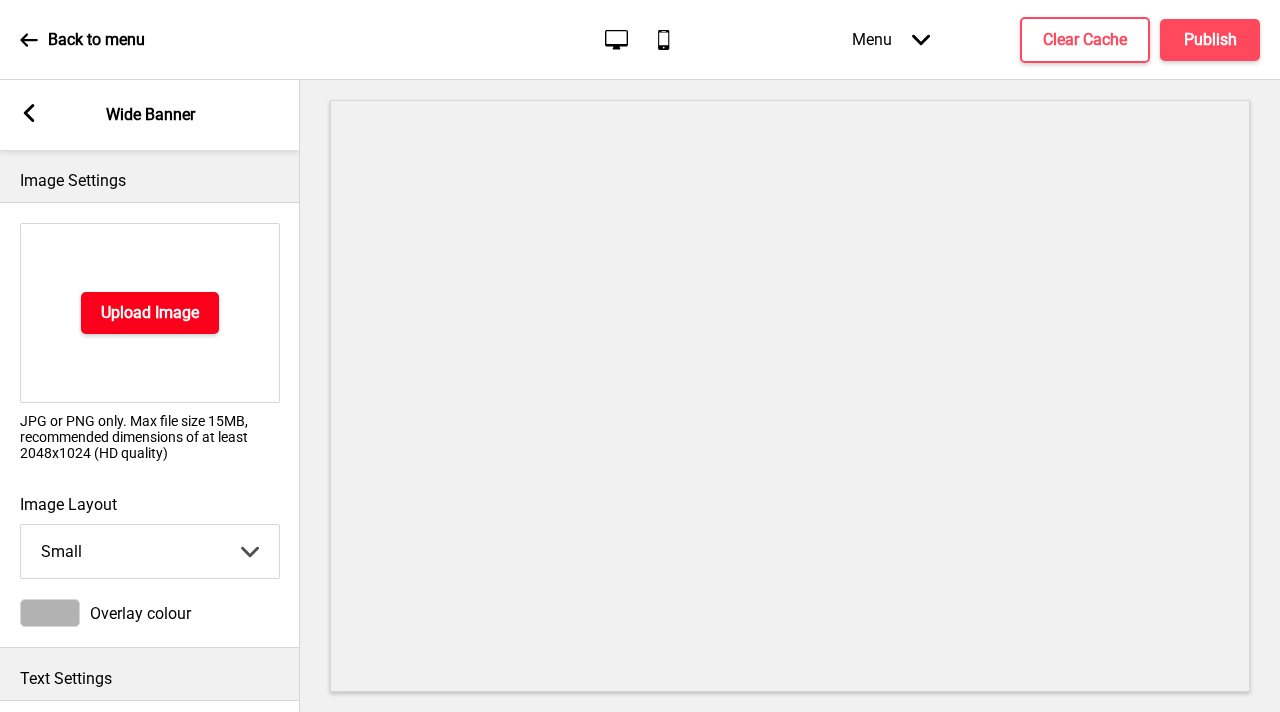 click on "Upload Image" at bounding box center [150, 313] 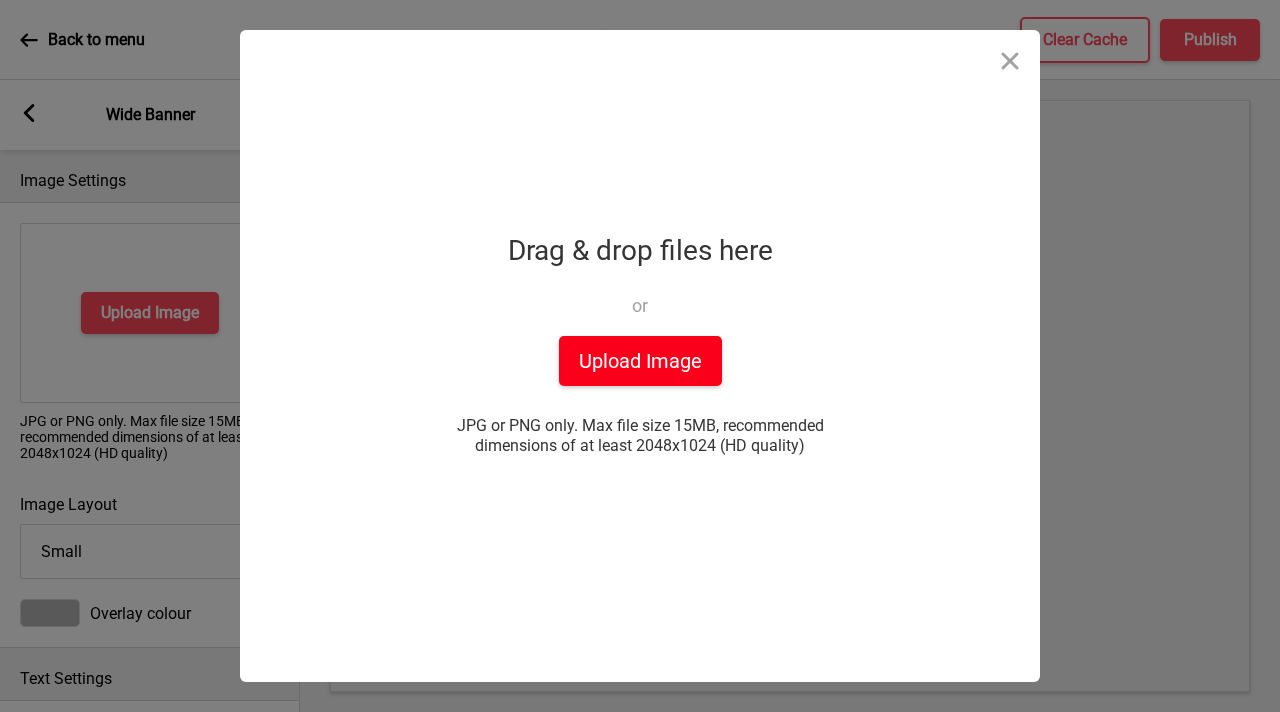 click on "Upload Image" at bounding box center (640, 361) 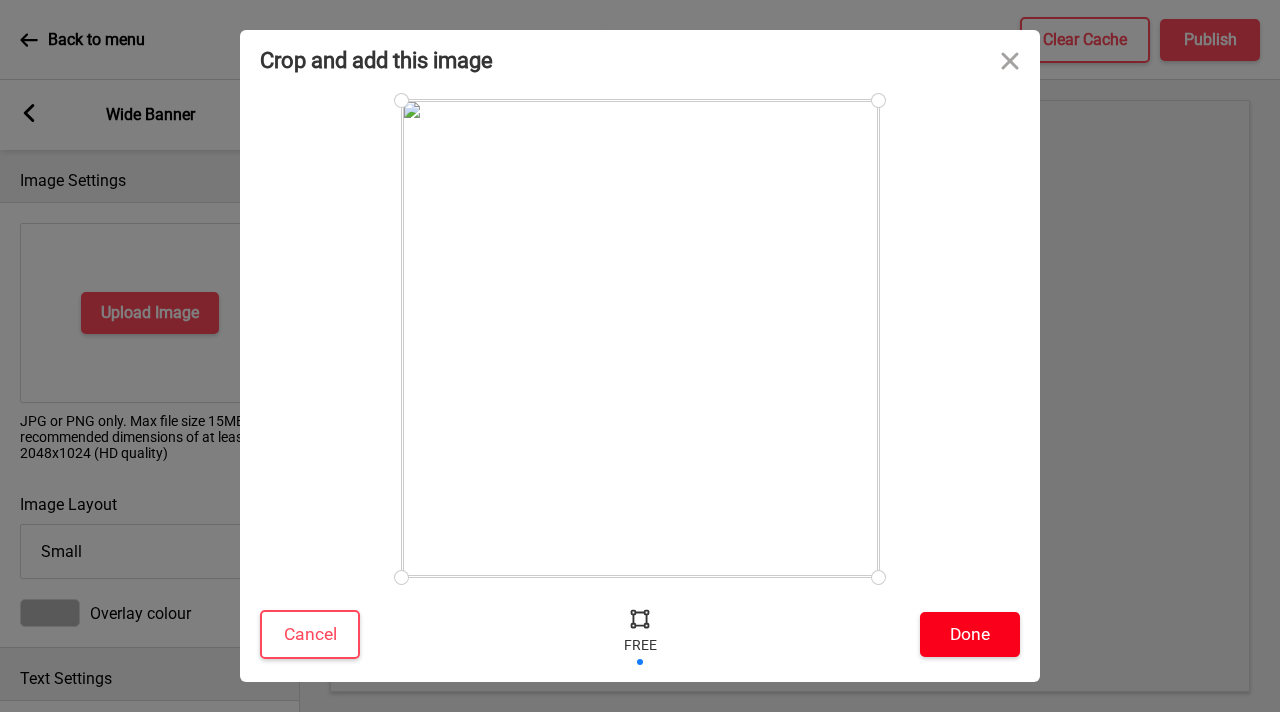 click on "Done" at bounding box center (970, 634) 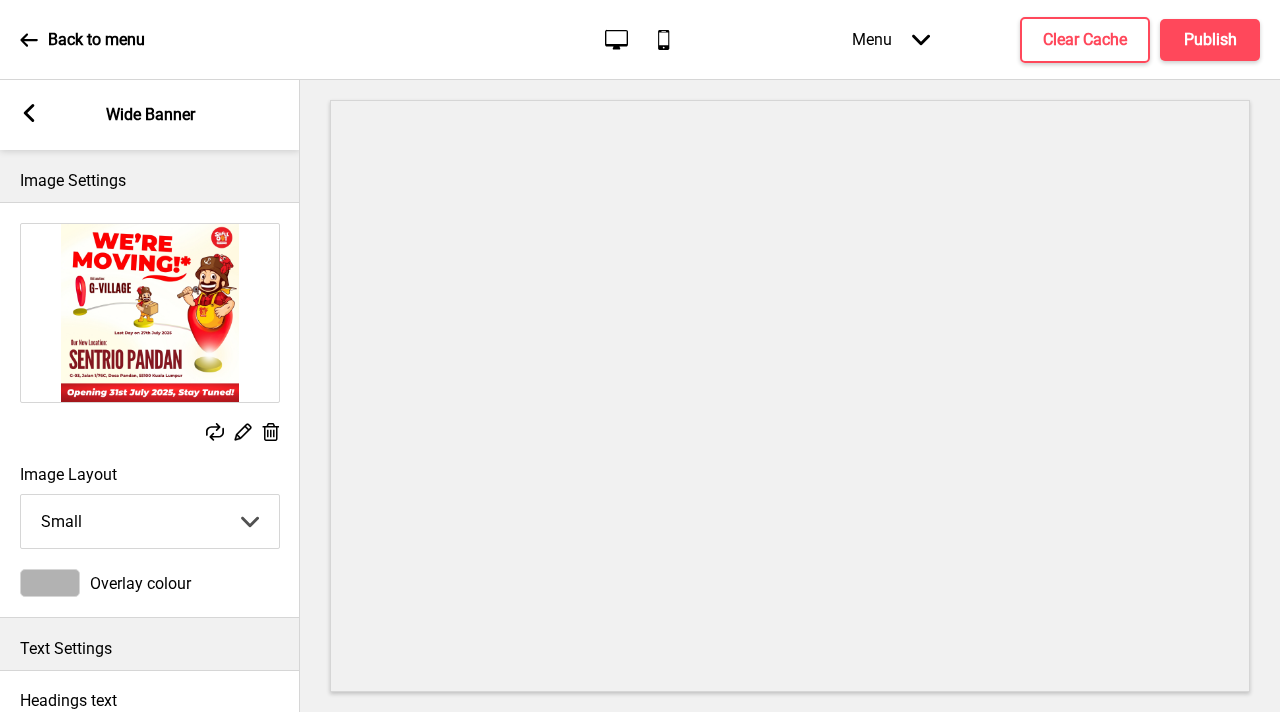 click 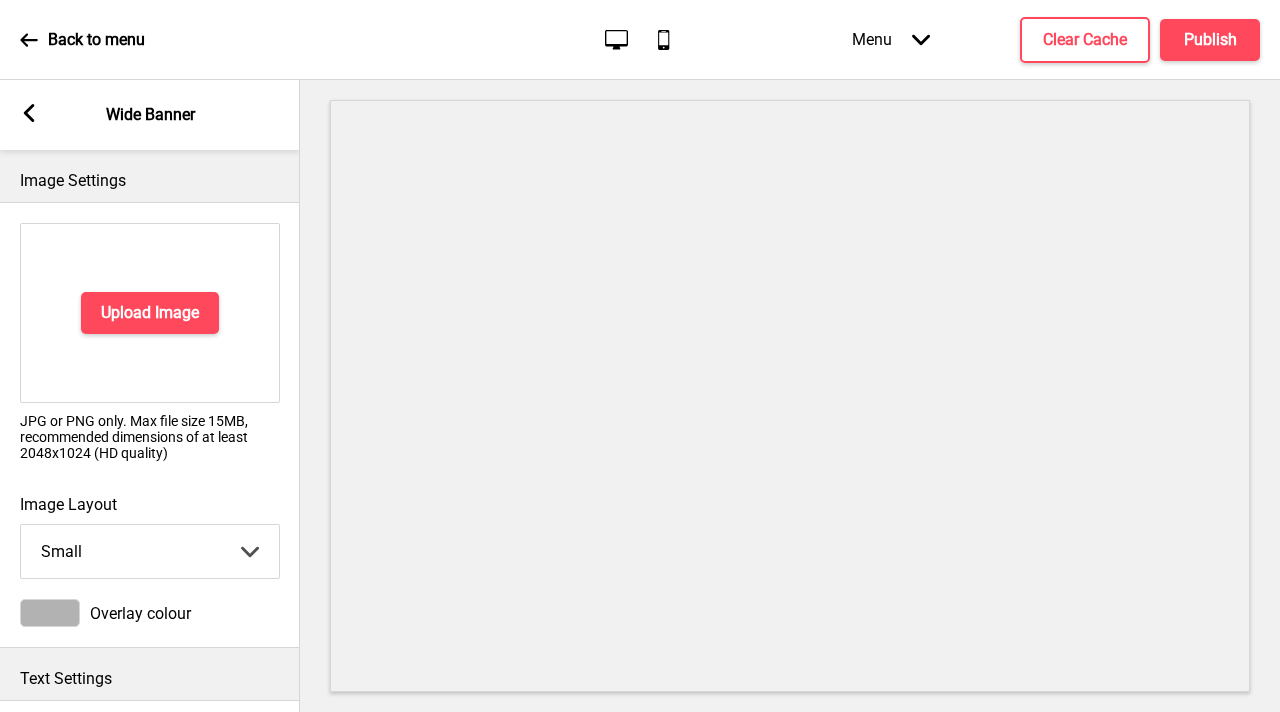 click 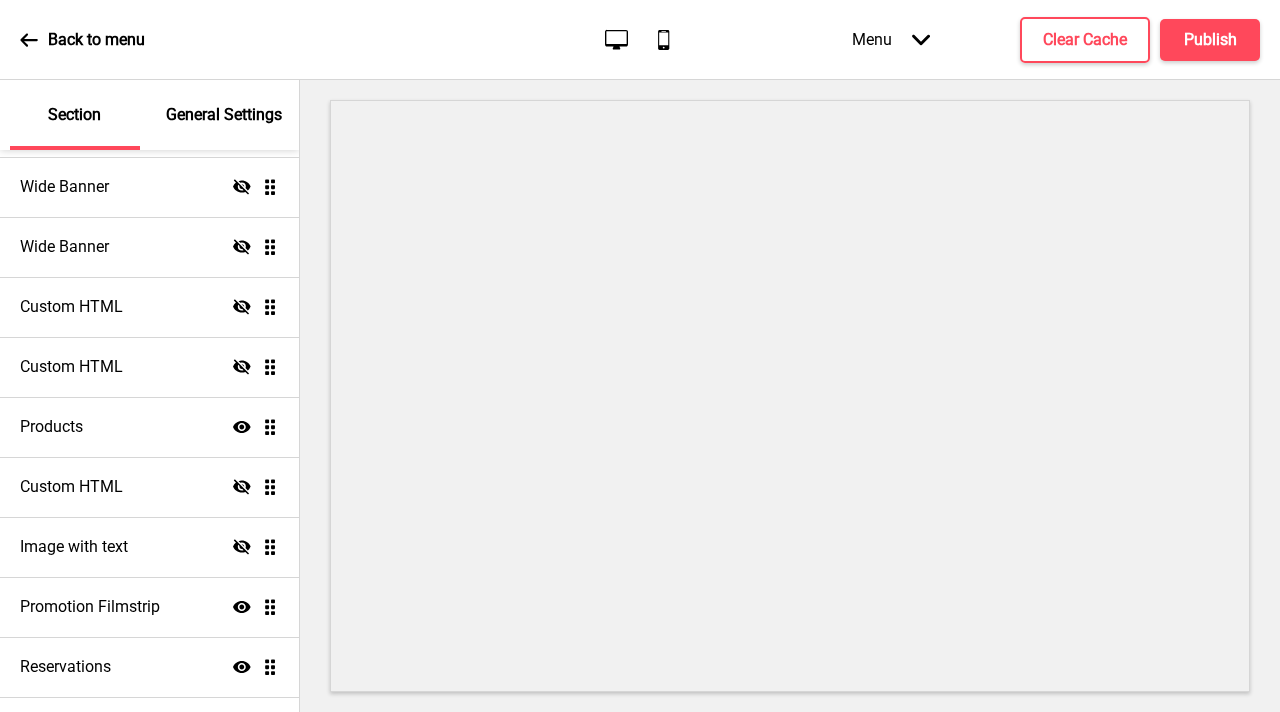 scroll, scrollTop: 498, scrollLeft: 0, axis: vertical 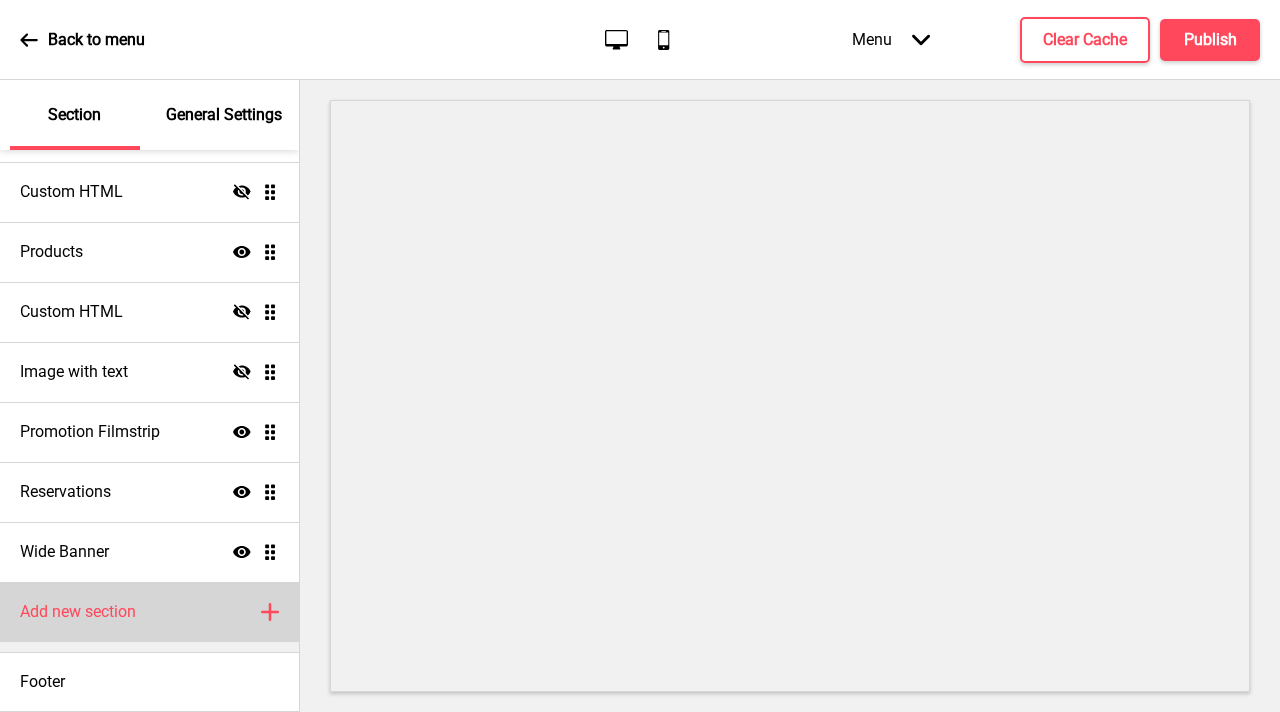 click on "Add new section Plus" at bounding box center (149, 612) 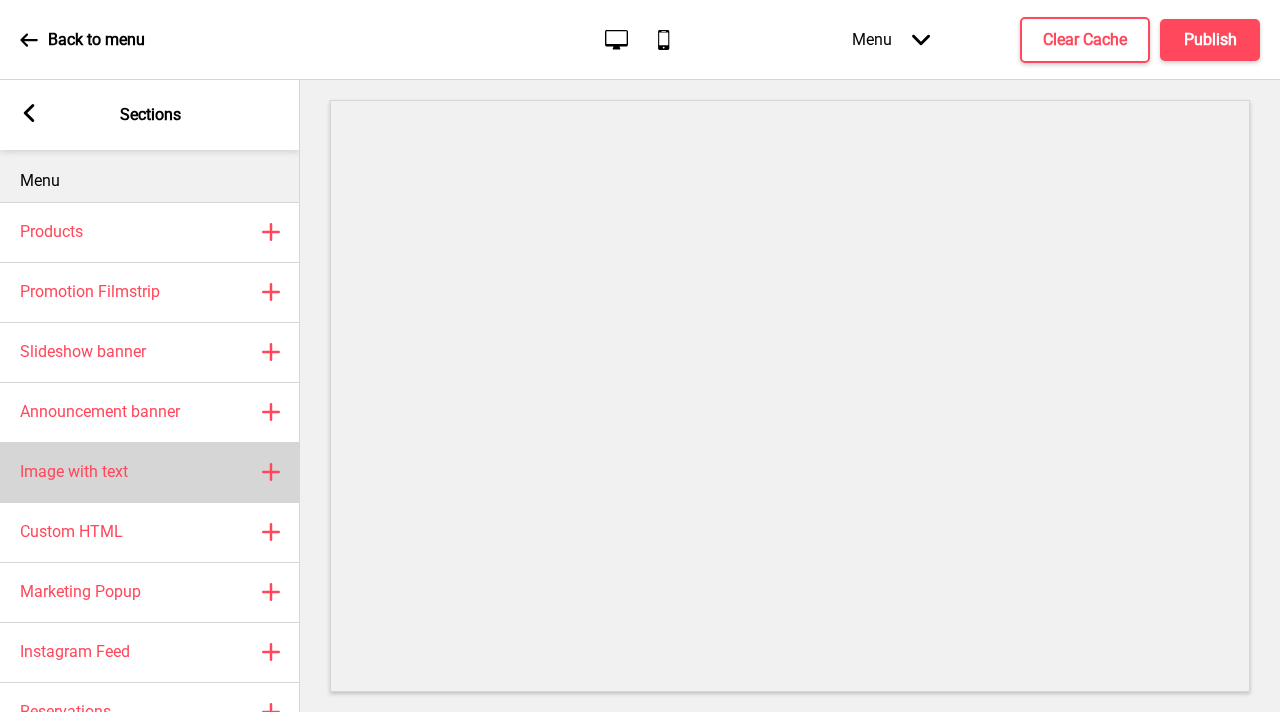 click on "Image with text Plus" at bounding box center [150, 472] 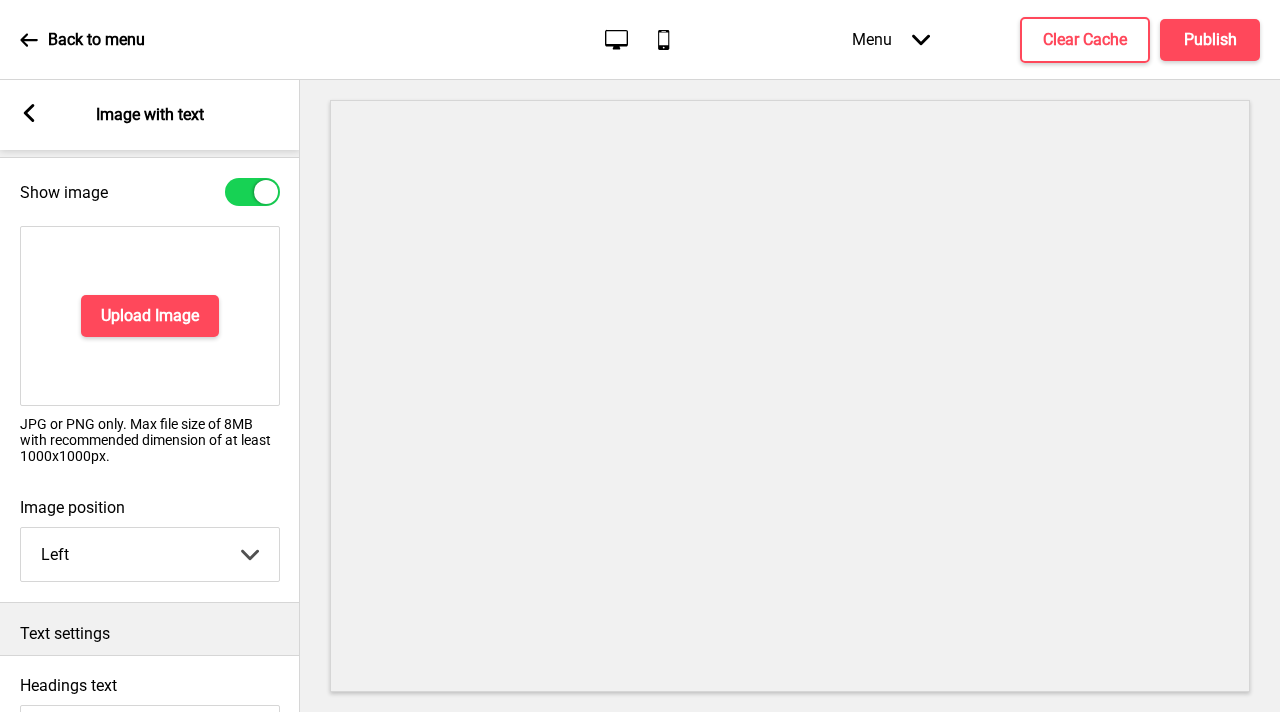 scroll, scrollTop: 147, scrollLeft: 0, axis: vertical 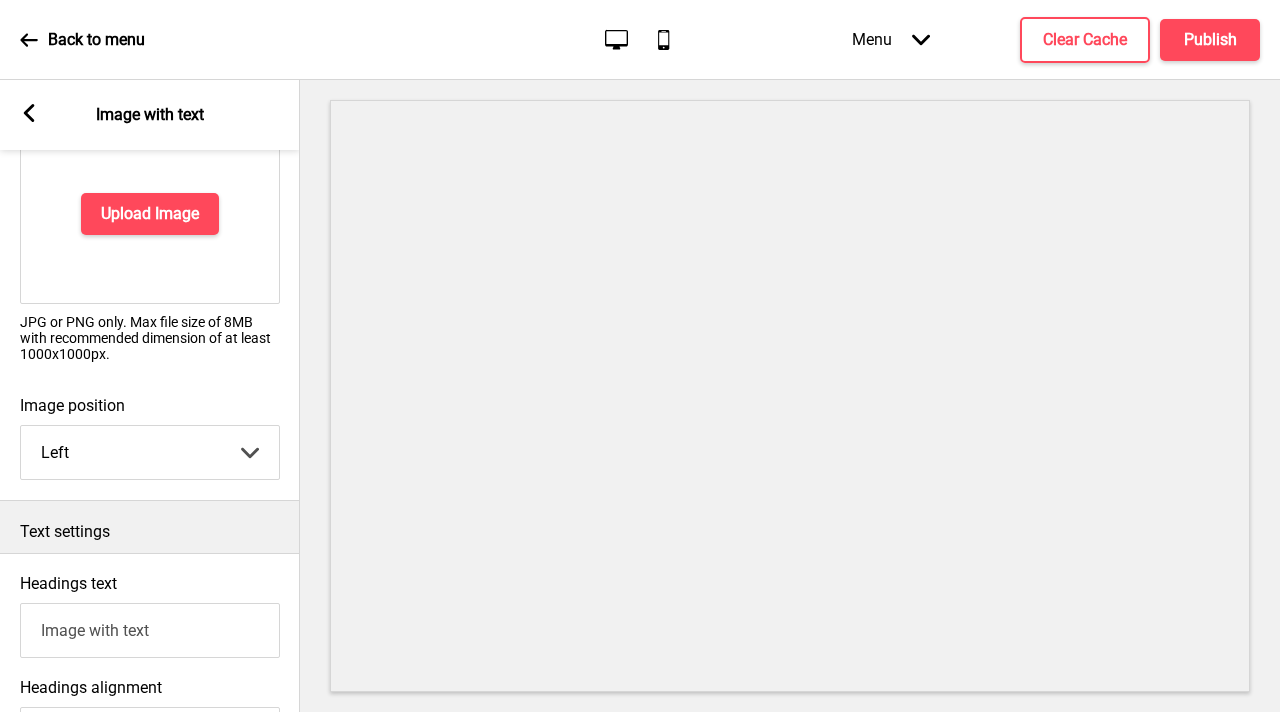 click on "Left Right" at bounding box center [150, 452] 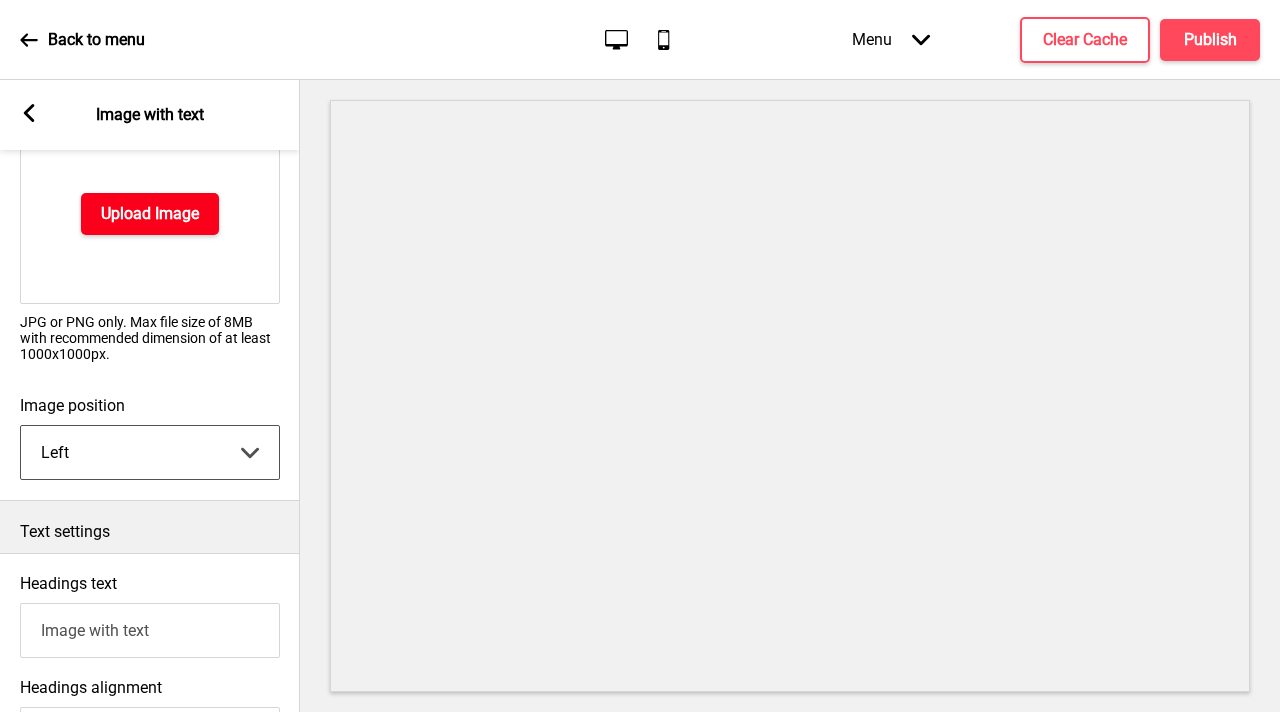 click on "Upload Image" at bounding box center [150, 214] 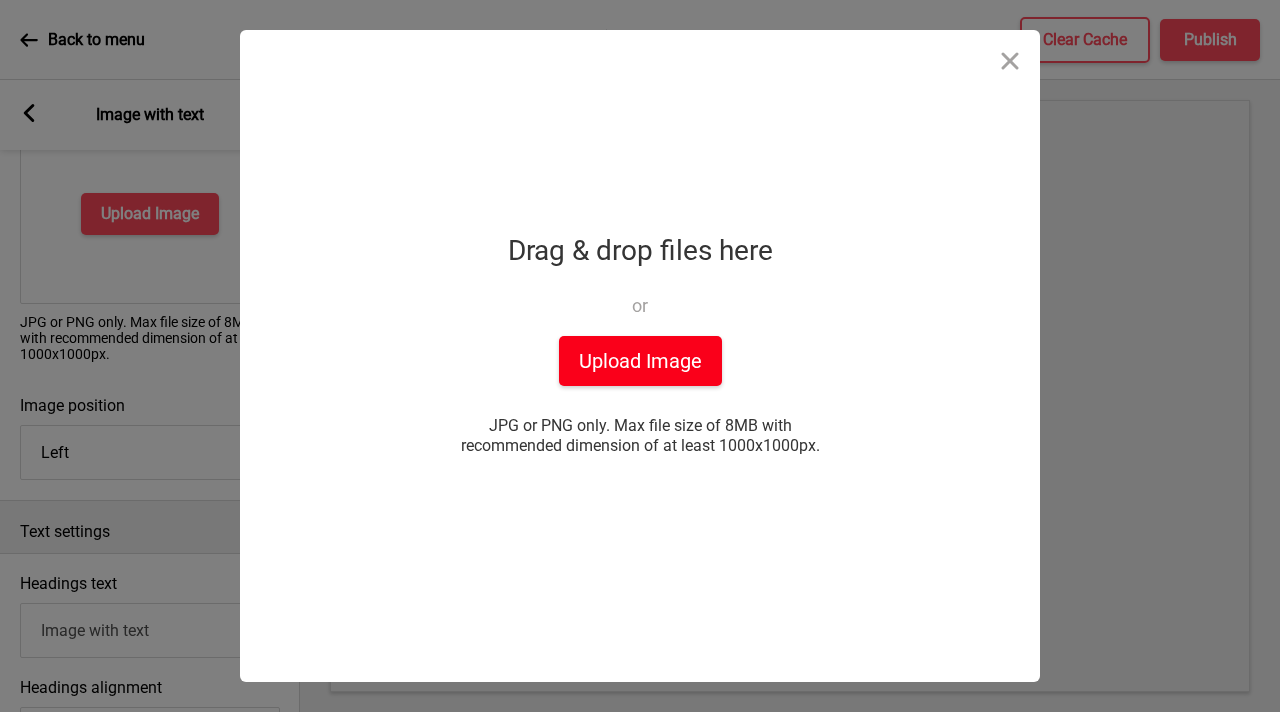 click on "Upload Image" at bounding box center [640, 361] 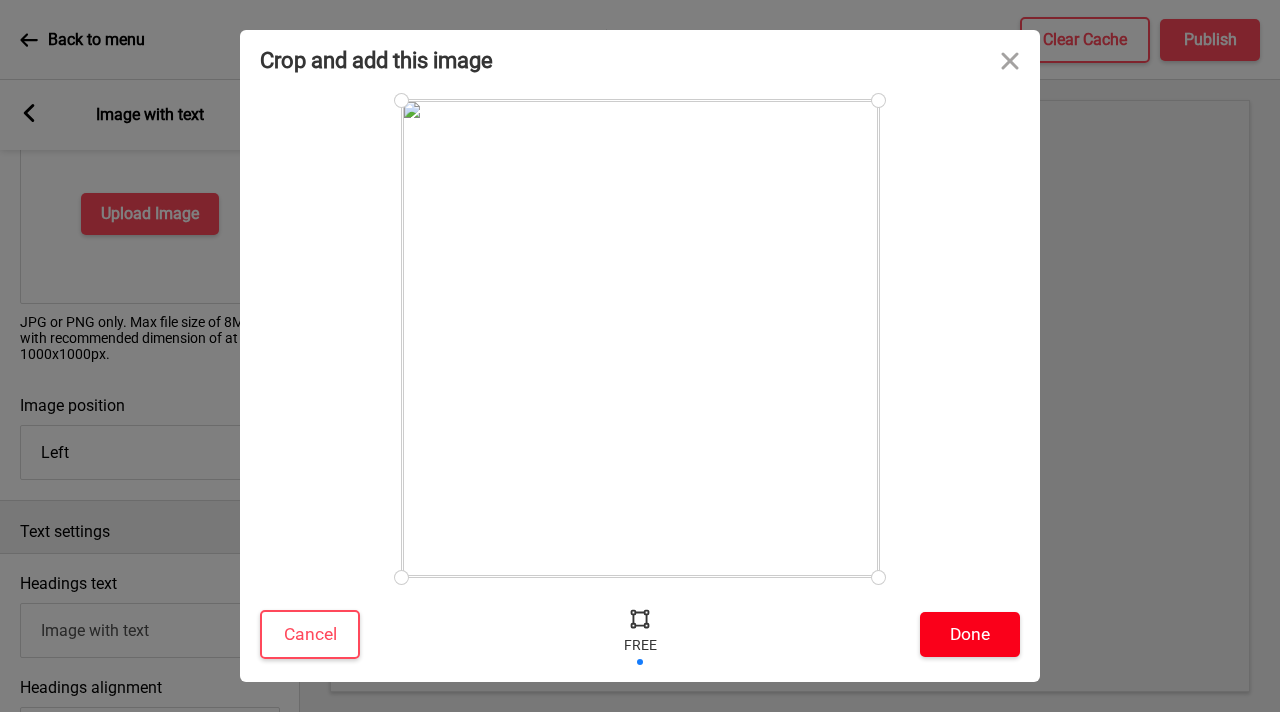 click on "Done" at bounding box center [970, 634] 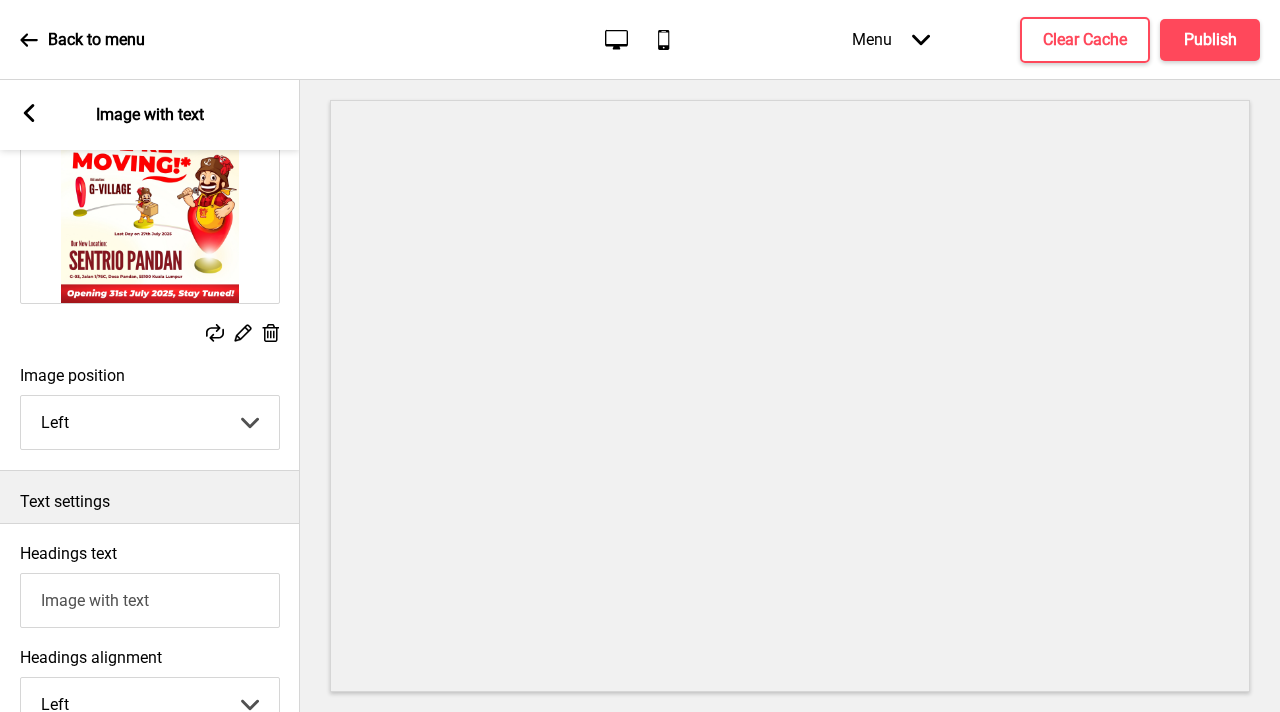 click on "Left Right" at bounding box center (150, 422) 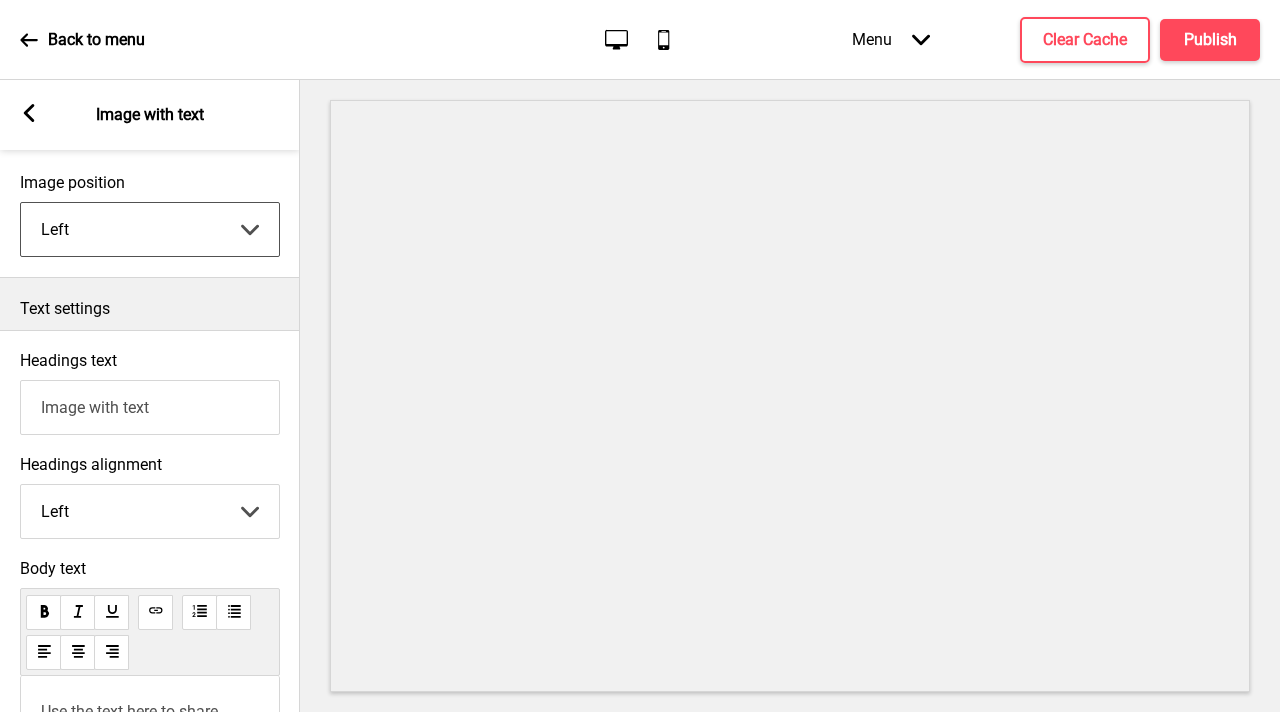scroll, scrollTop: 394, scrollLeft: 0, axis: vertical 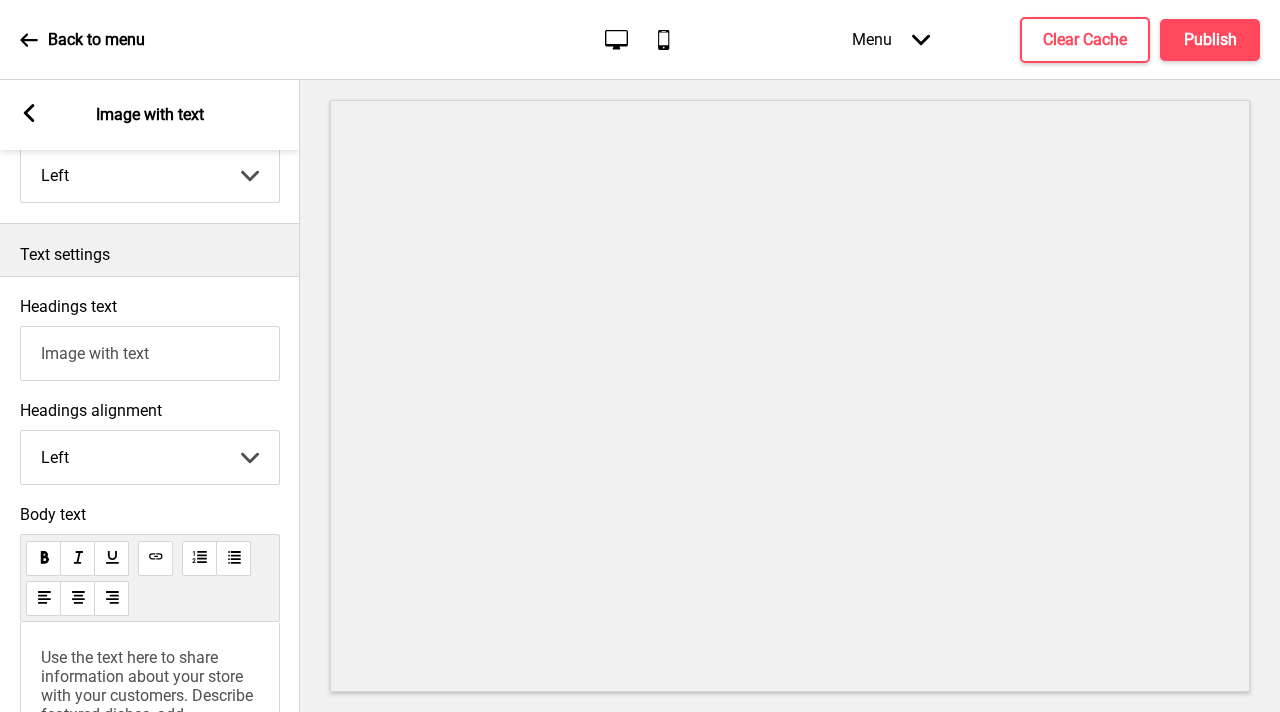 drag, startPoint x: 186, startPoint y: 368, endPoint x: 0, endPoint y: 344, distance: 187.54199 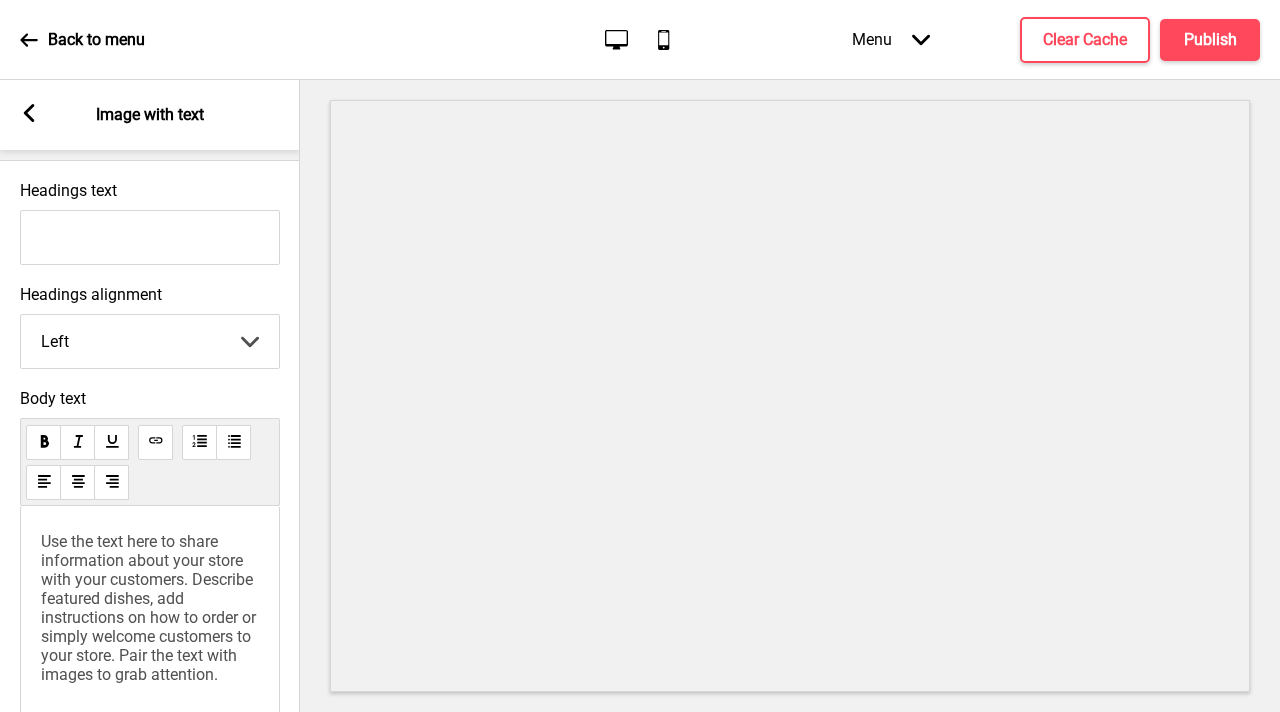 scroll, scrollTop: 517, scrollLeft: 0, axis: vertical 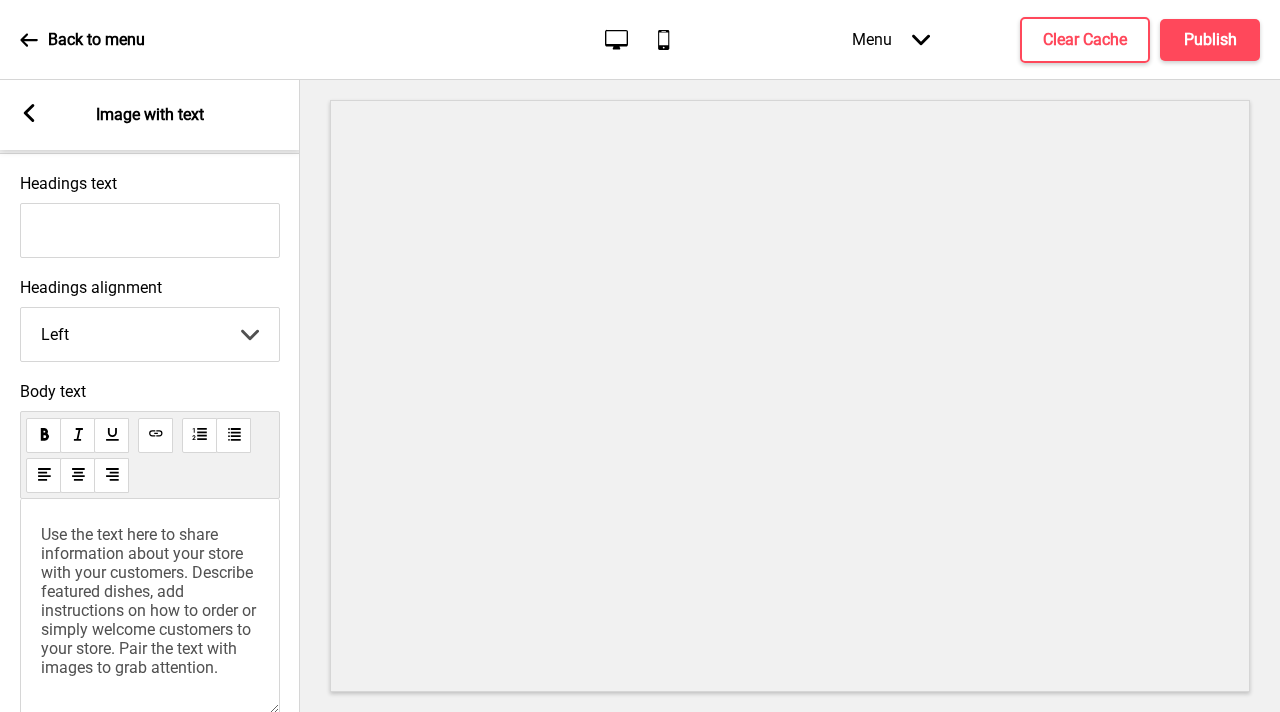type 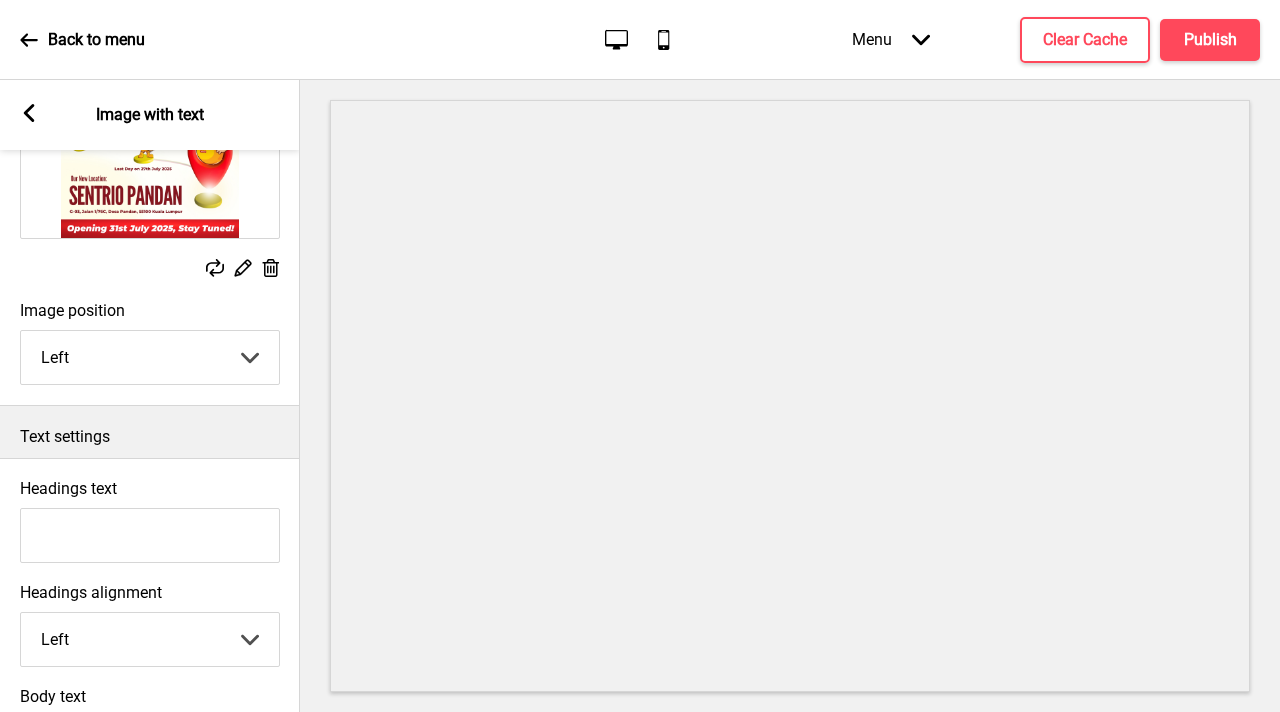 scroll, scrollTop: 0, scrollLeft: 0, axis: both 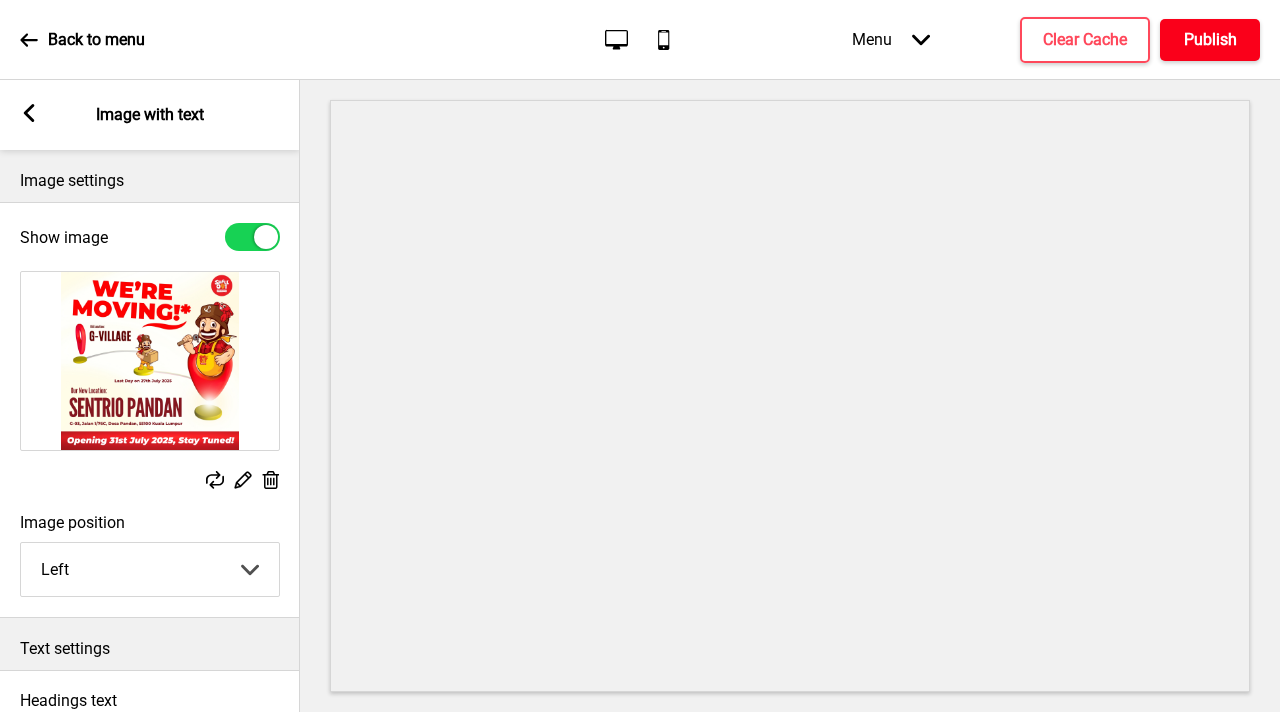 click on "Publish" at bounding box center [1210, 40] 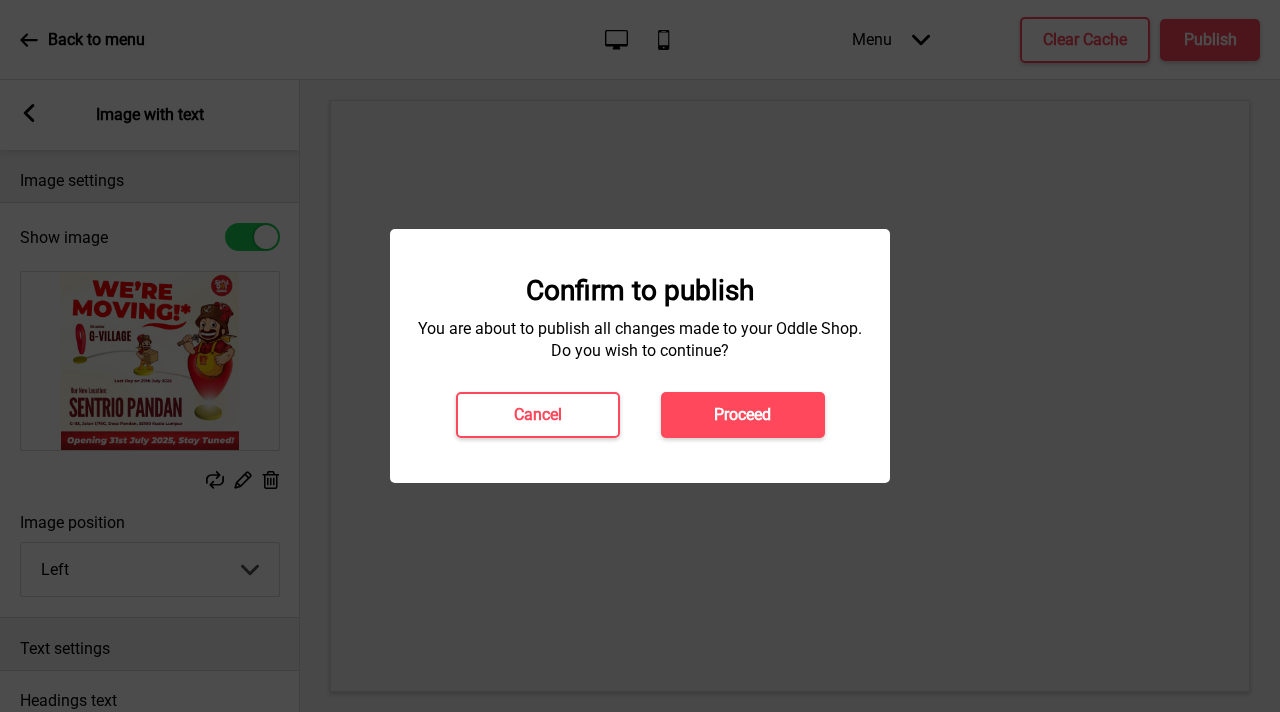 click on "Confirm to publish You are about to publish all changes made to your Oddle Shop. Do you wish to continue? Cancel Proceed" at bounding box center [640, 356] 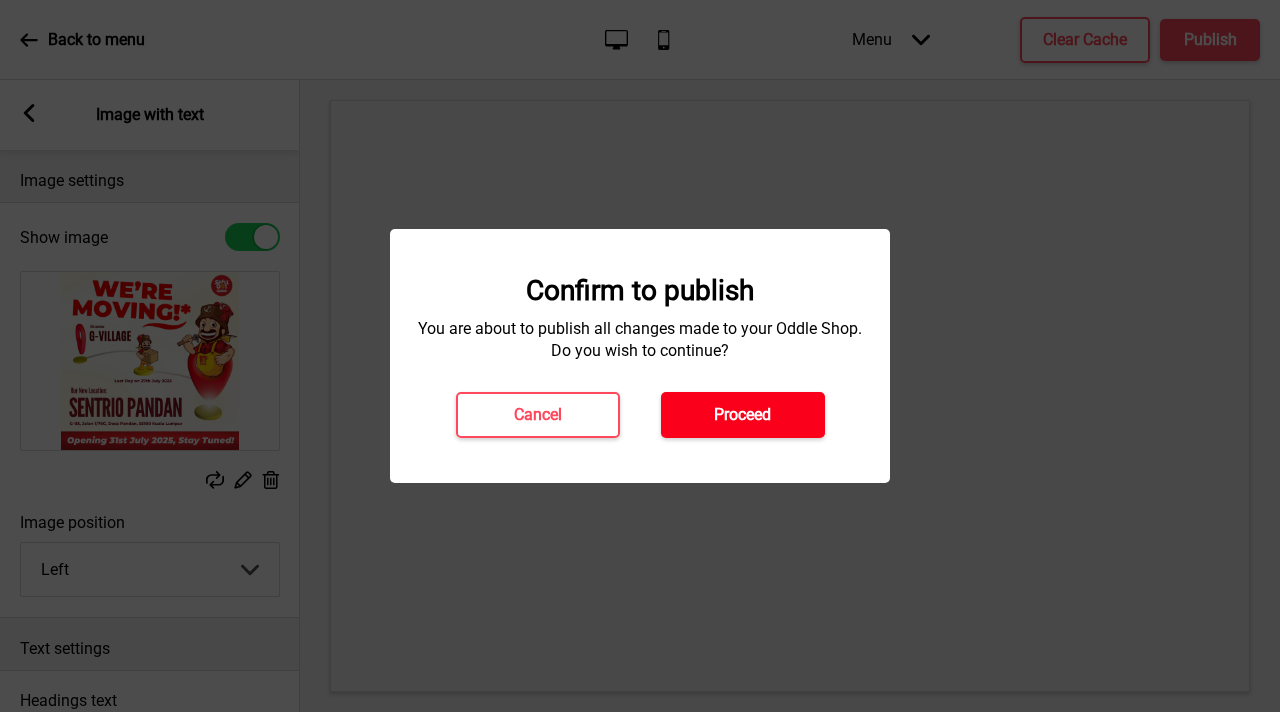 click on "Proceed" at bounding box center (742, 415) 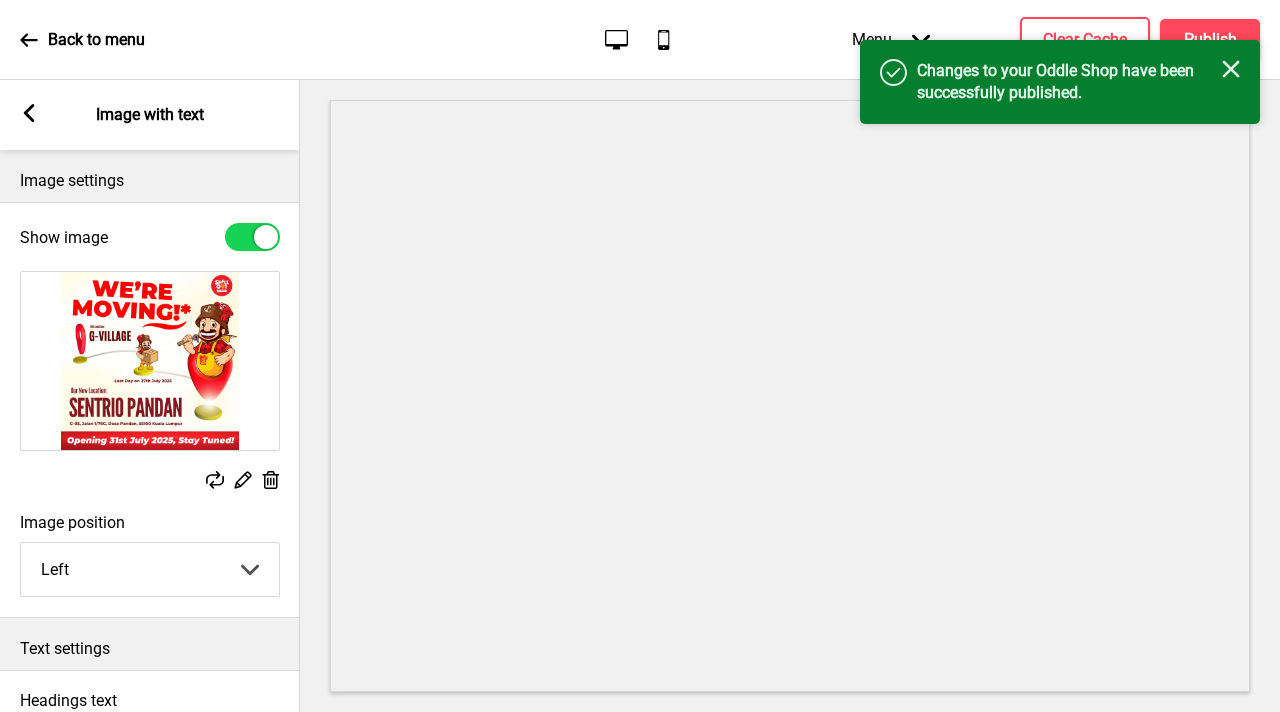 click 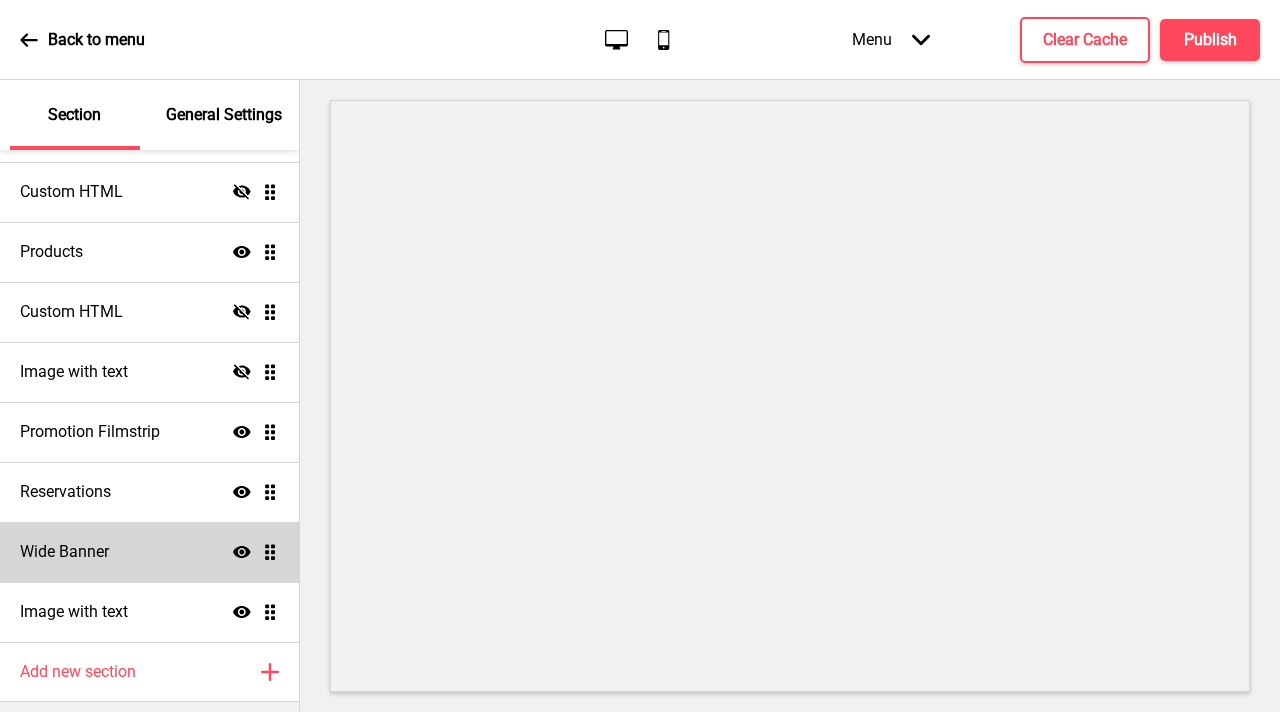 click on "Wide Banner Show Drag" at bounding box center [149, 552] 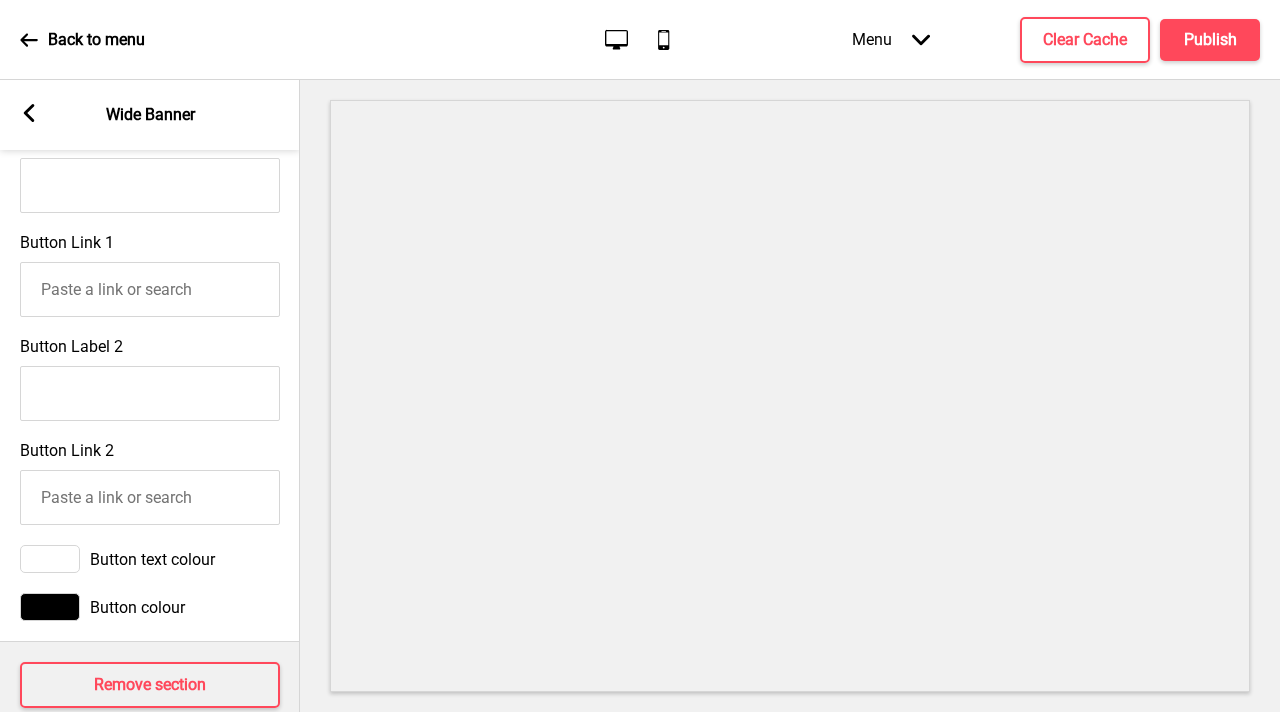 scroll, scrollTop: 1144, scrollLeft: 0, axis: vertical 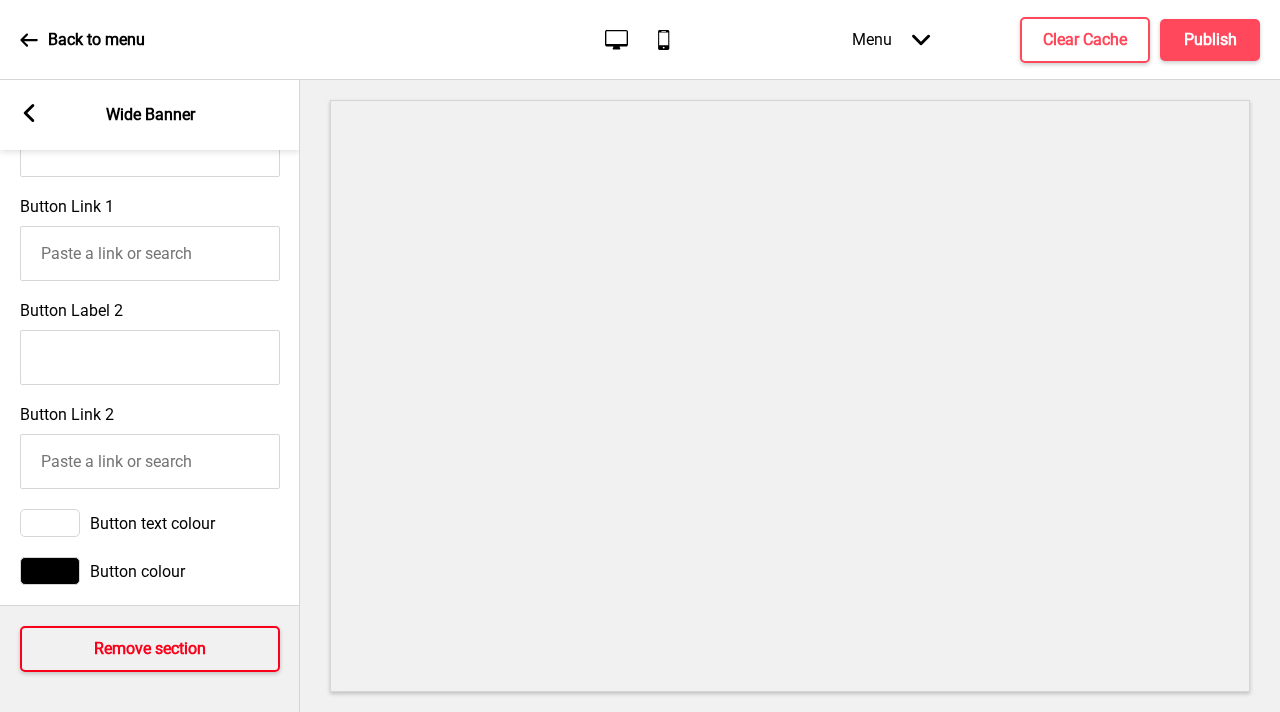 click on "Remove section" at bounding box center (150, 649) 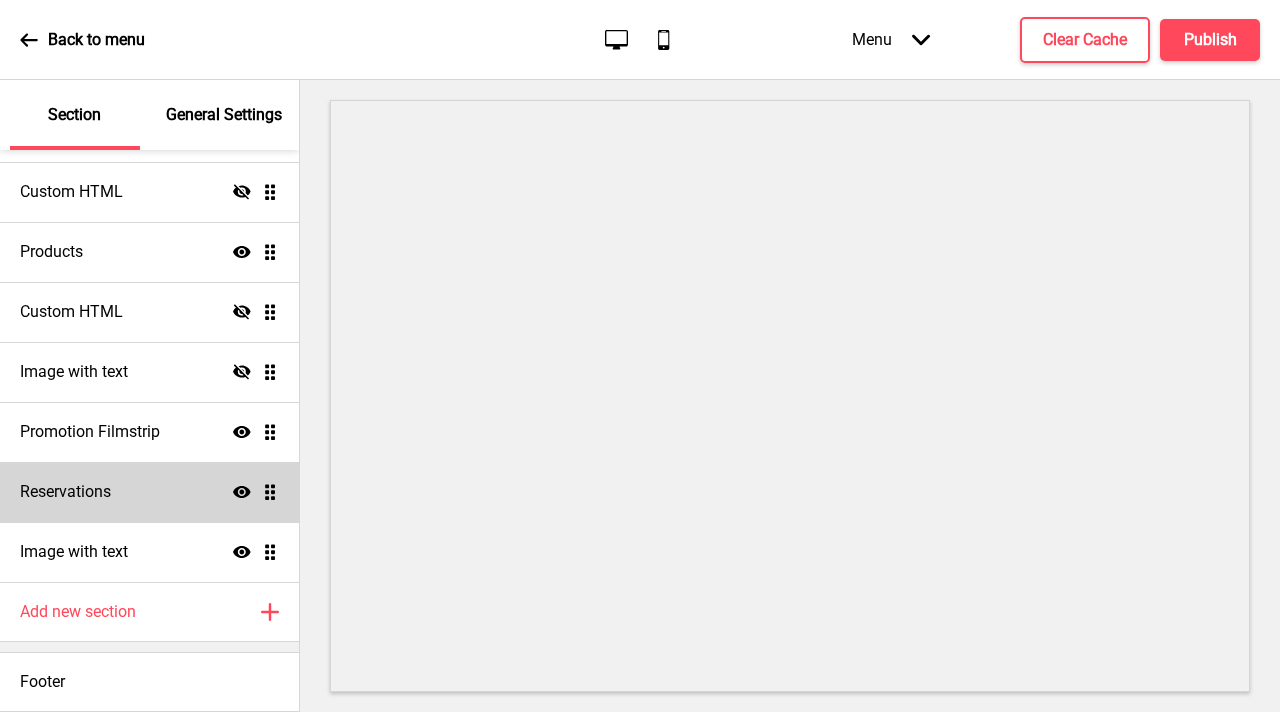 click on "Reservations Show Drag" at bounding box center [149, 492] 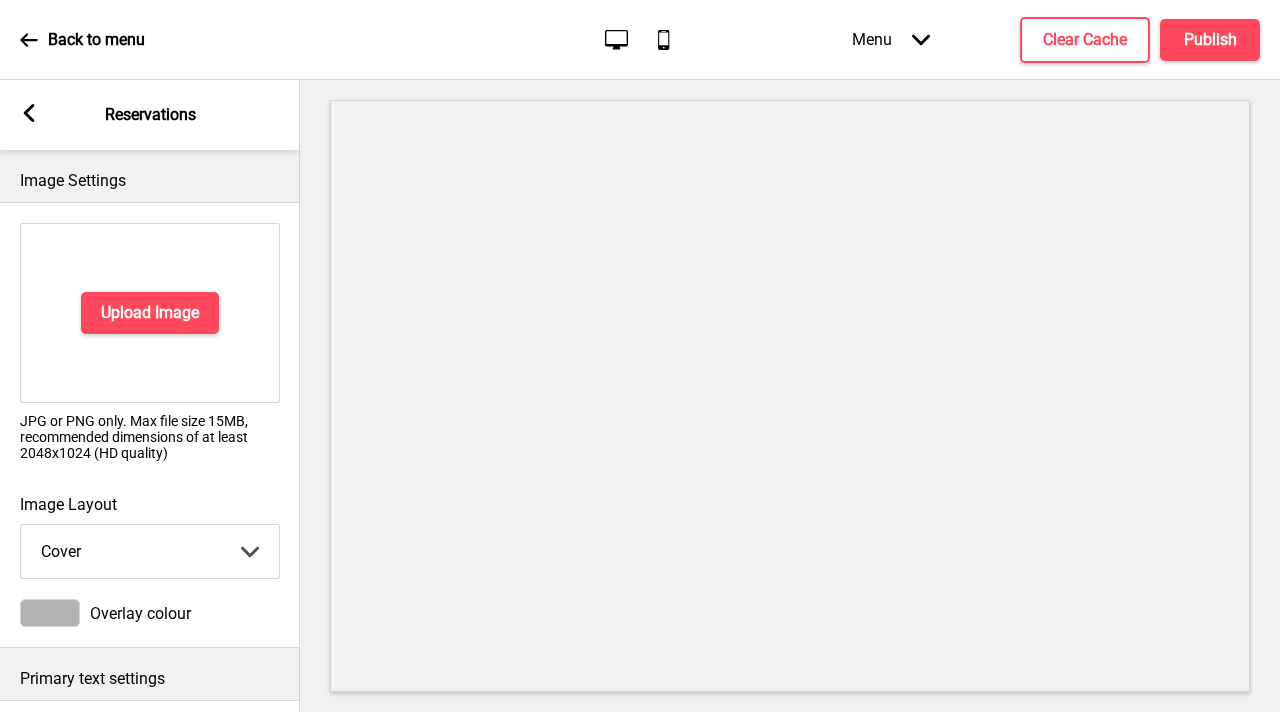 click 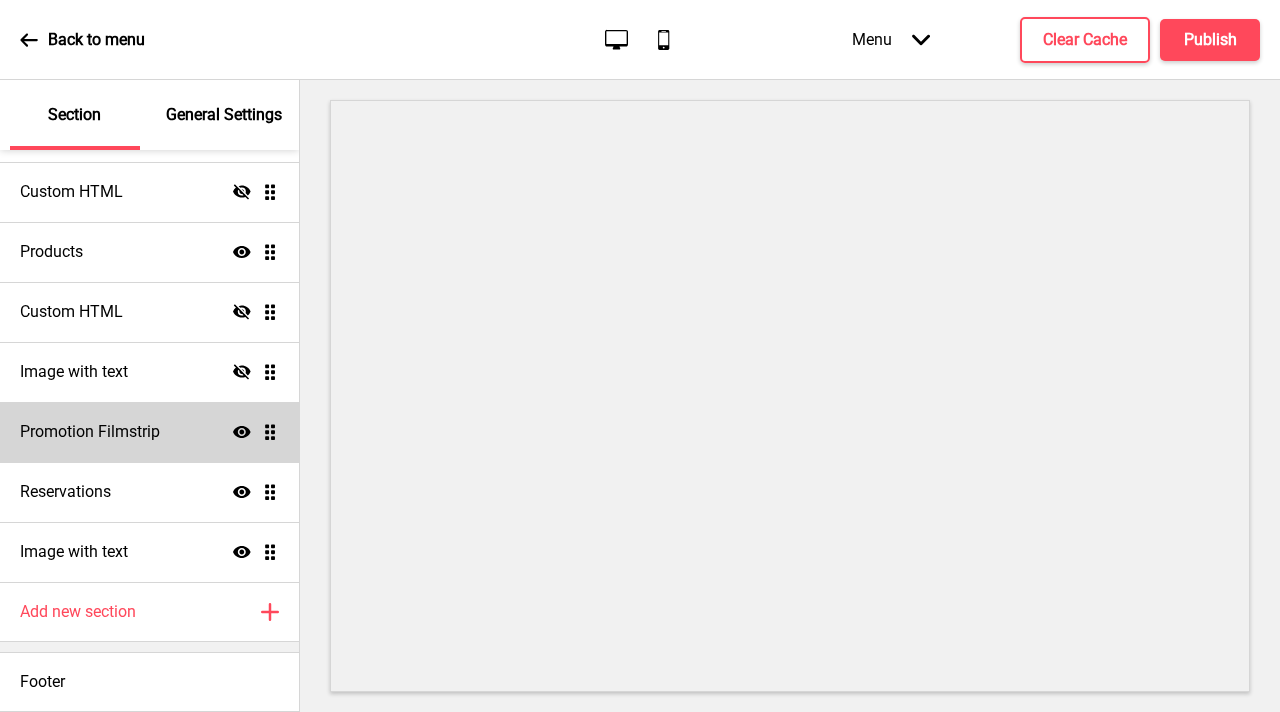 click on "Promotion Filmstrip Show Drag" at bounding box center [149, 432] 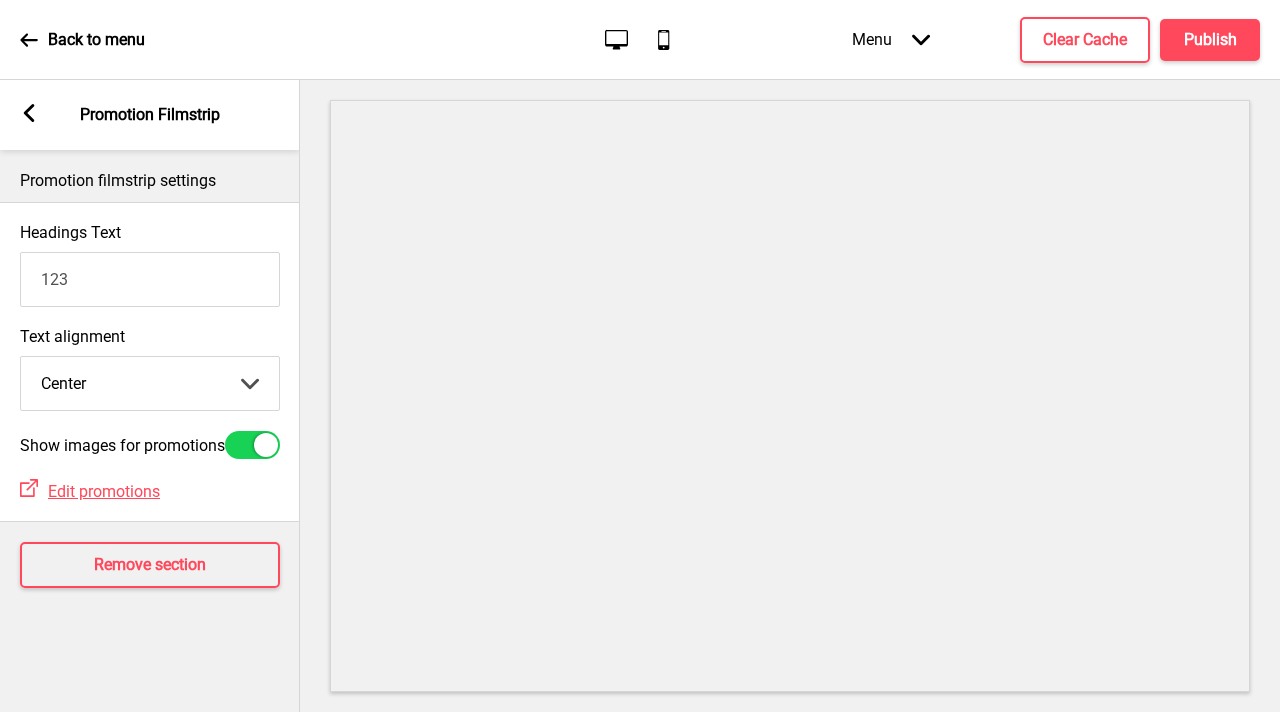 click 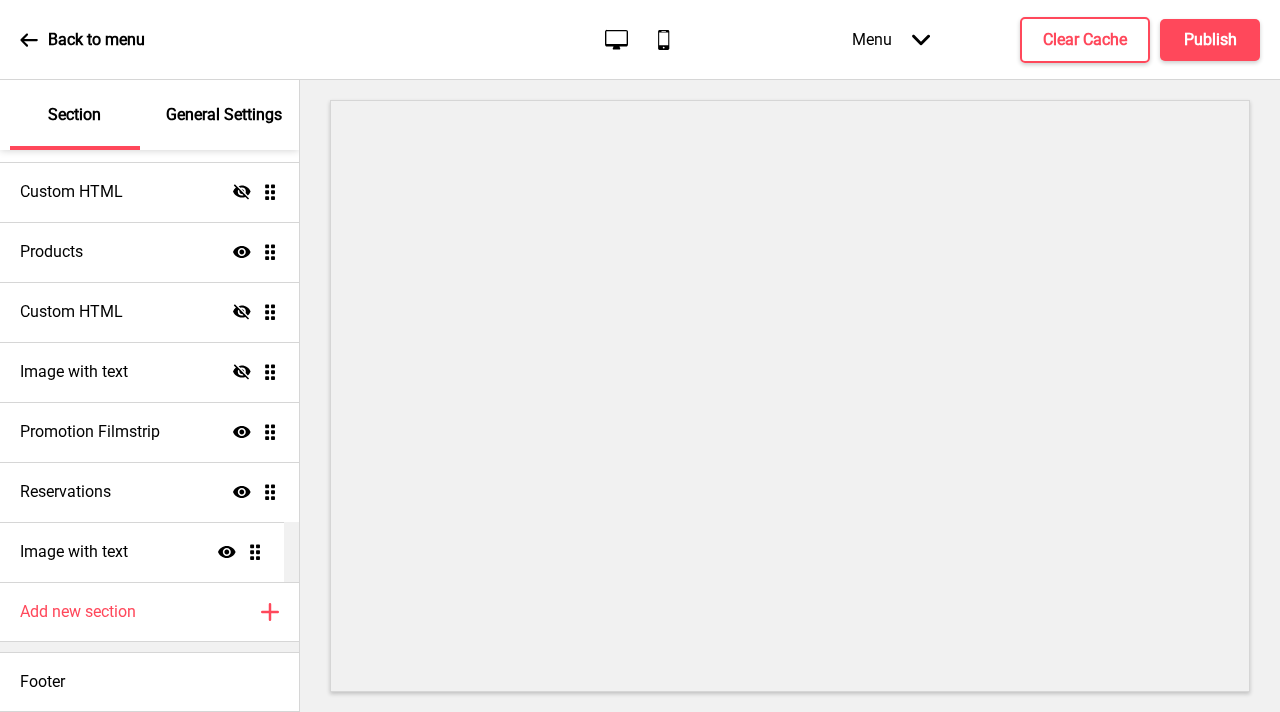 click on "Announcement banner Hide Drag Slideshow banner Hide Drag Custom HTML Show Drag Custom HTML Show Drag Wide Banner Hide Drag Wide Banner Hide Drag Custom HTML Hide Drag Custom HTML Hide Drag Products Show Drag Custom HTML Hide Drag Image with text Hide Drag Promotion Filmstrip Show Drag Reservations Show Drag Image with text Show Drag" at bounding box center (149, 162) 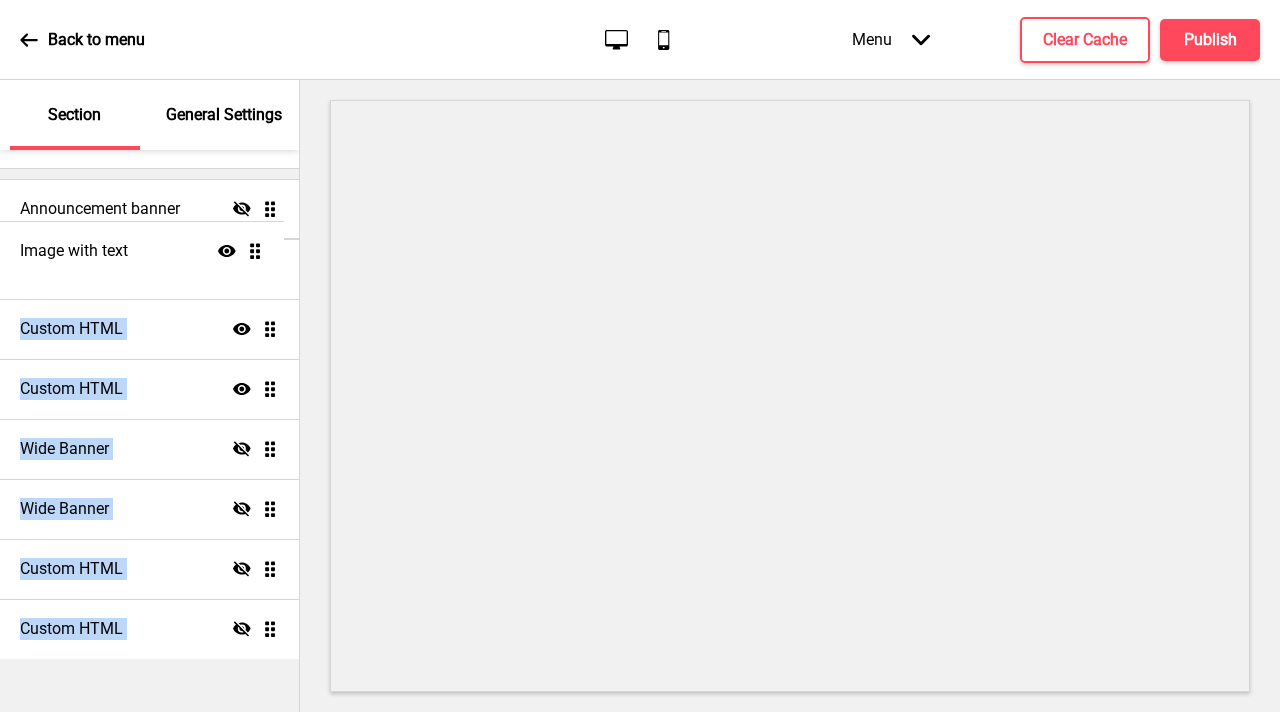 scroll, scrollTop: 0, scrollLeft: 0, axis: both 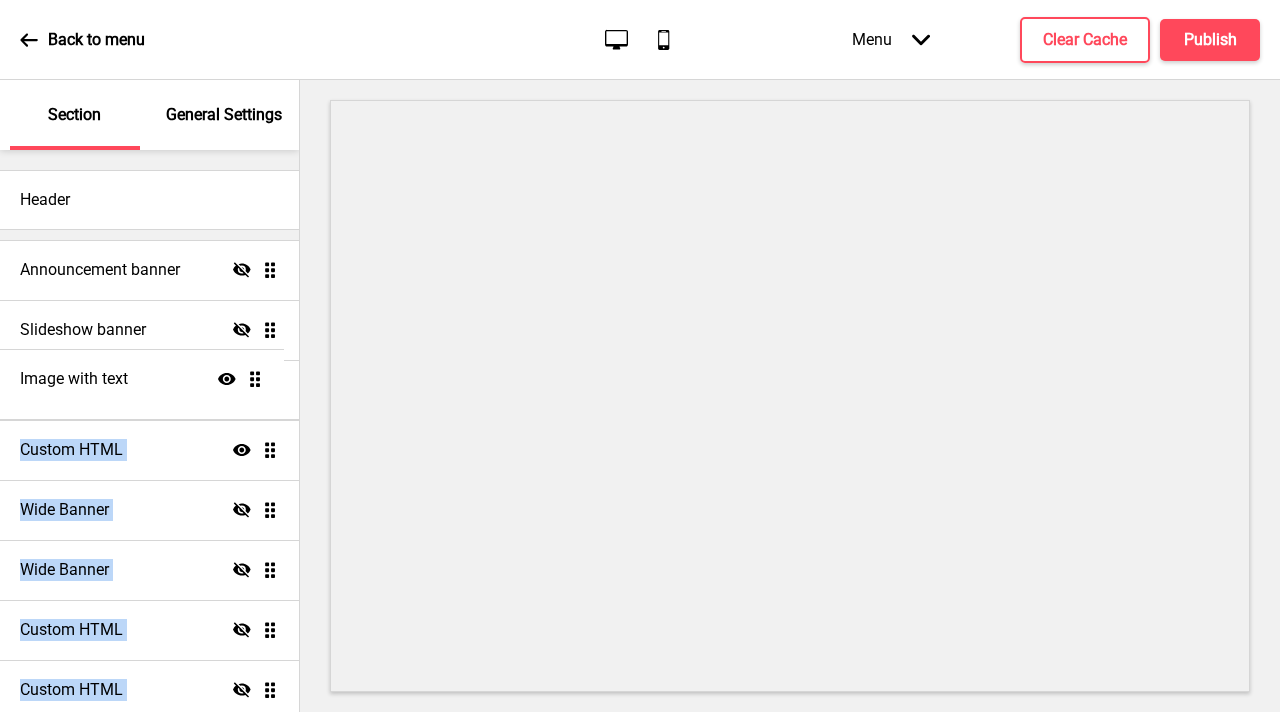 drag, startPoint x: 256, startPoint y: 555, endPoint x: 236, endPoint y: 382, distance: 174.15224 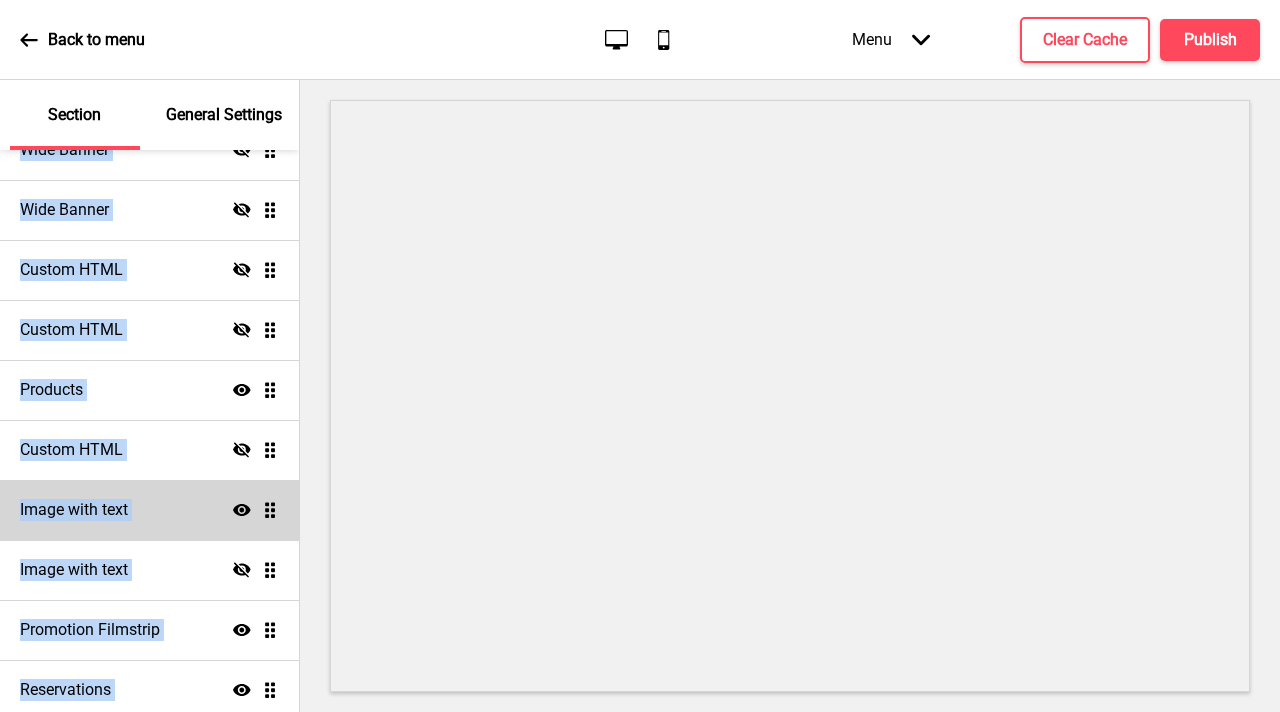 scroll, scrollTop: 380, scrollLeft: 0, axis: vertical 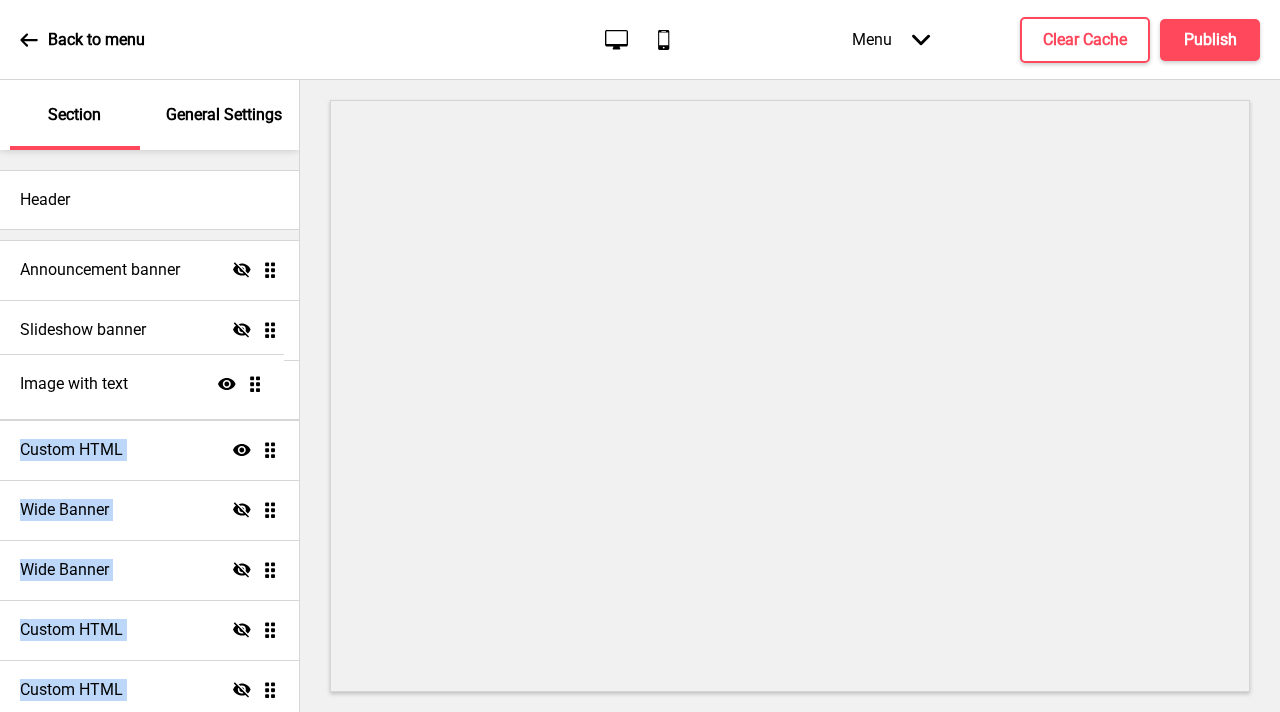 drag, startPoint x: 251, startPoint y: 494, endPoint x: 241, endPoint y: 389, distance: 105.47511 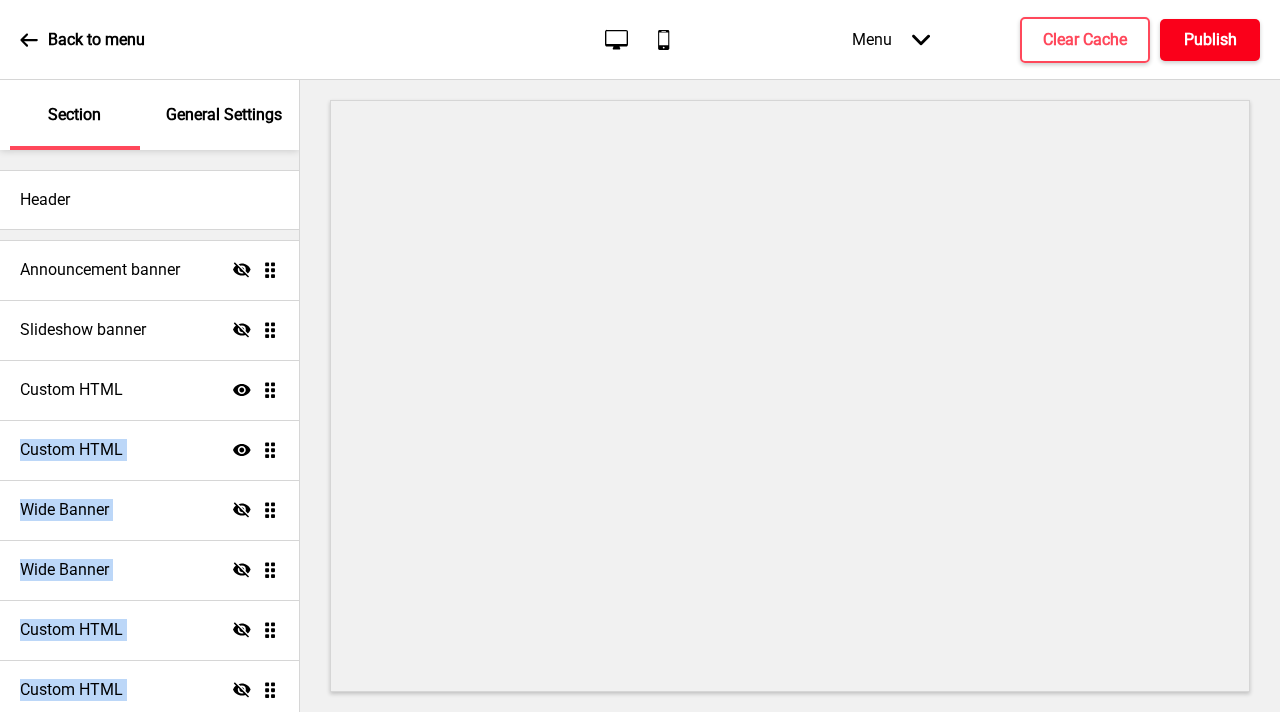 click on "Publish" at bounding box center (1210, 40) 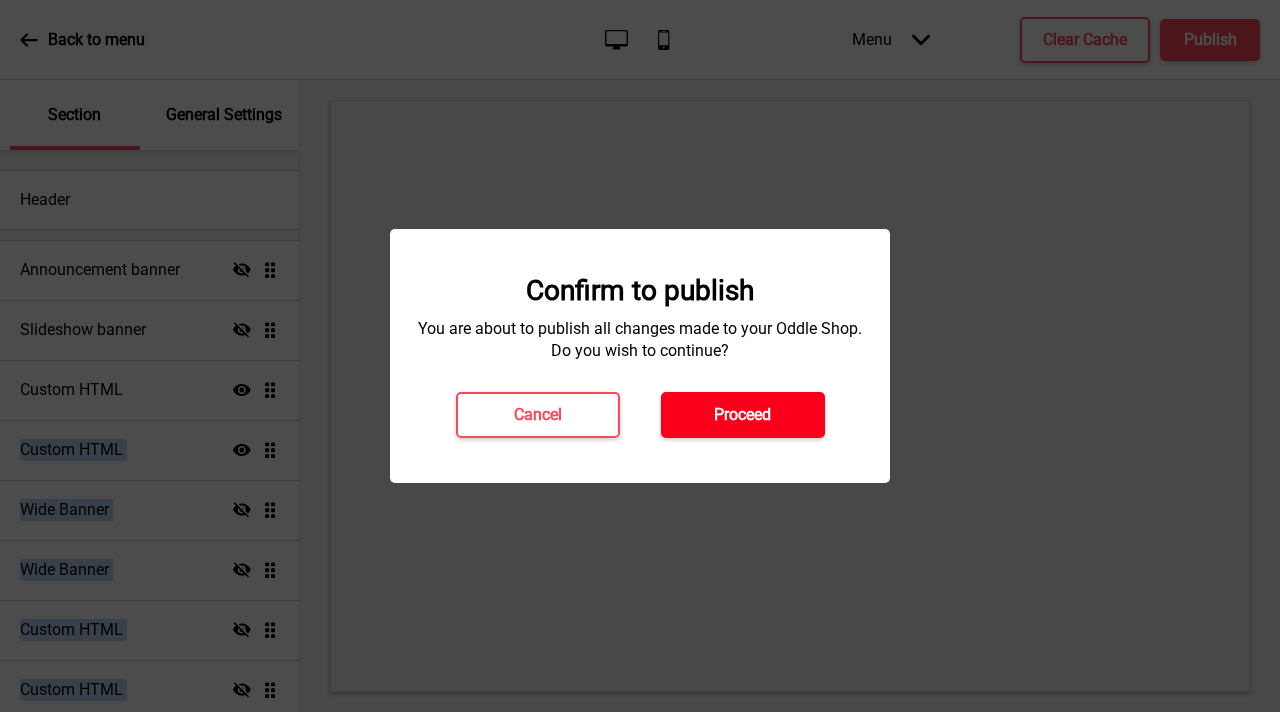 click on "Proceed" at bounding box center [742, 415] 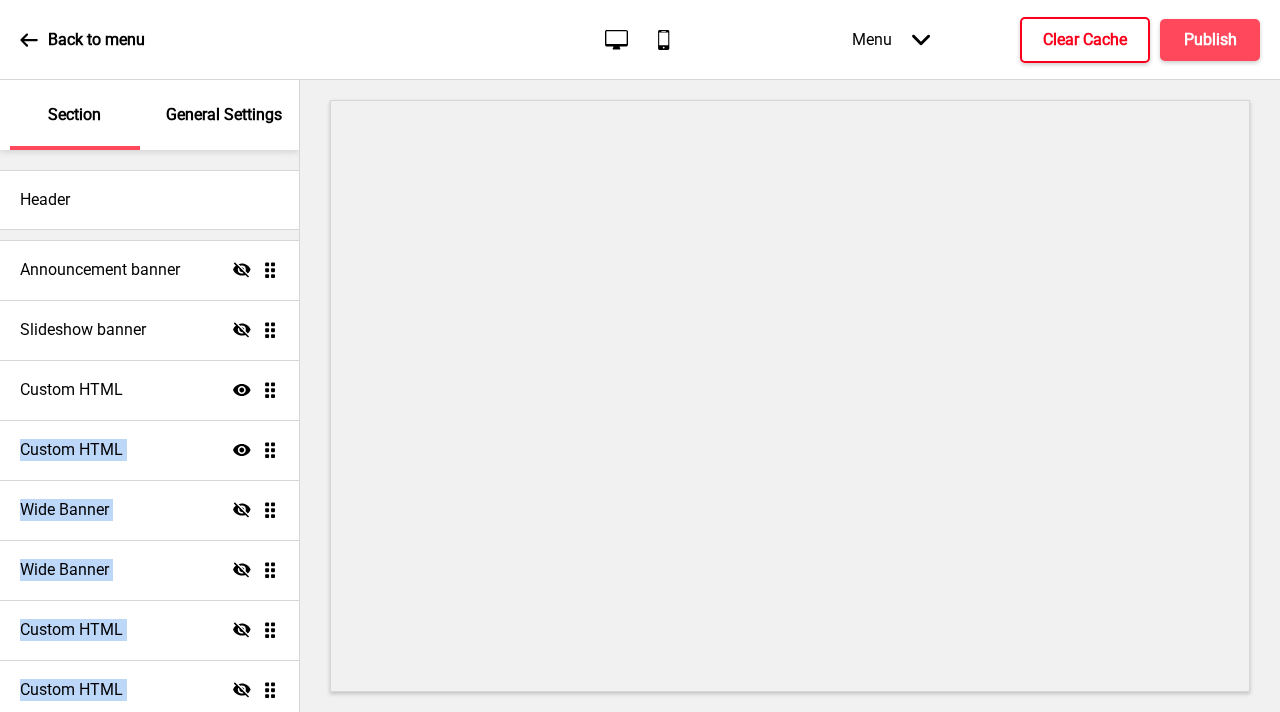 click on "Clear Cache" at bounding box center [1085, 40] 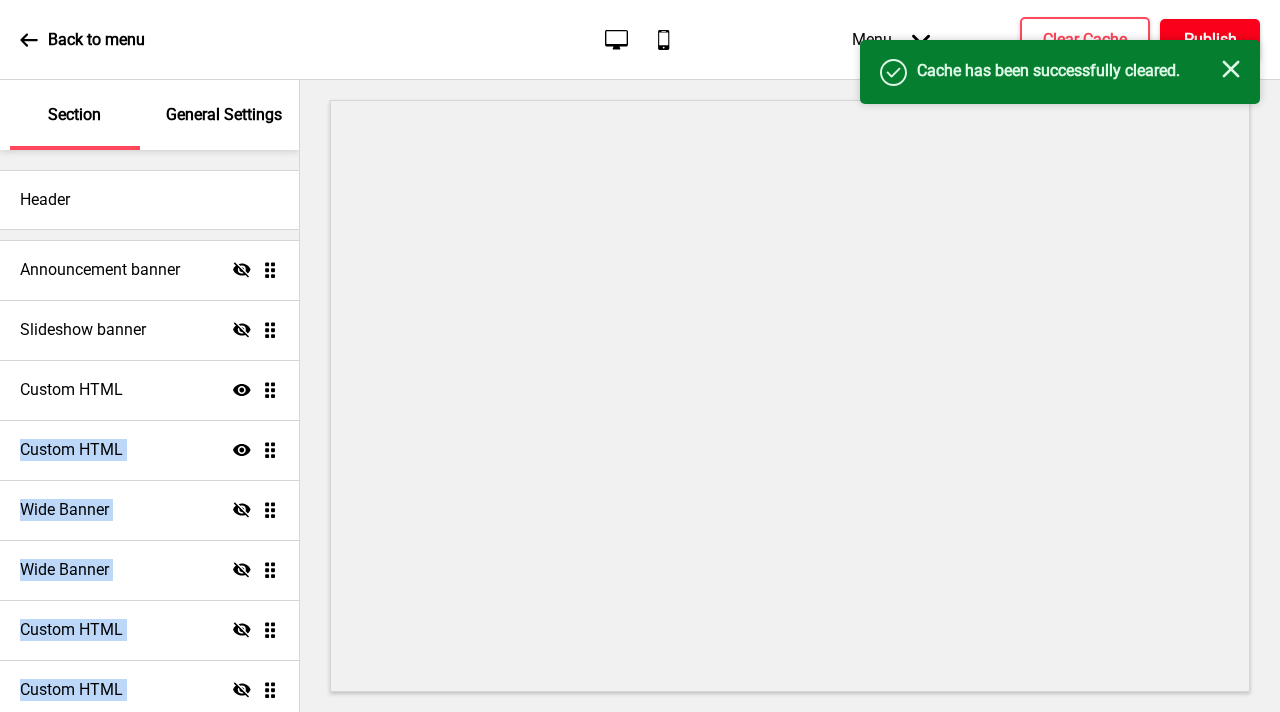 click on "Publish" at bounding box center (1210, 40) 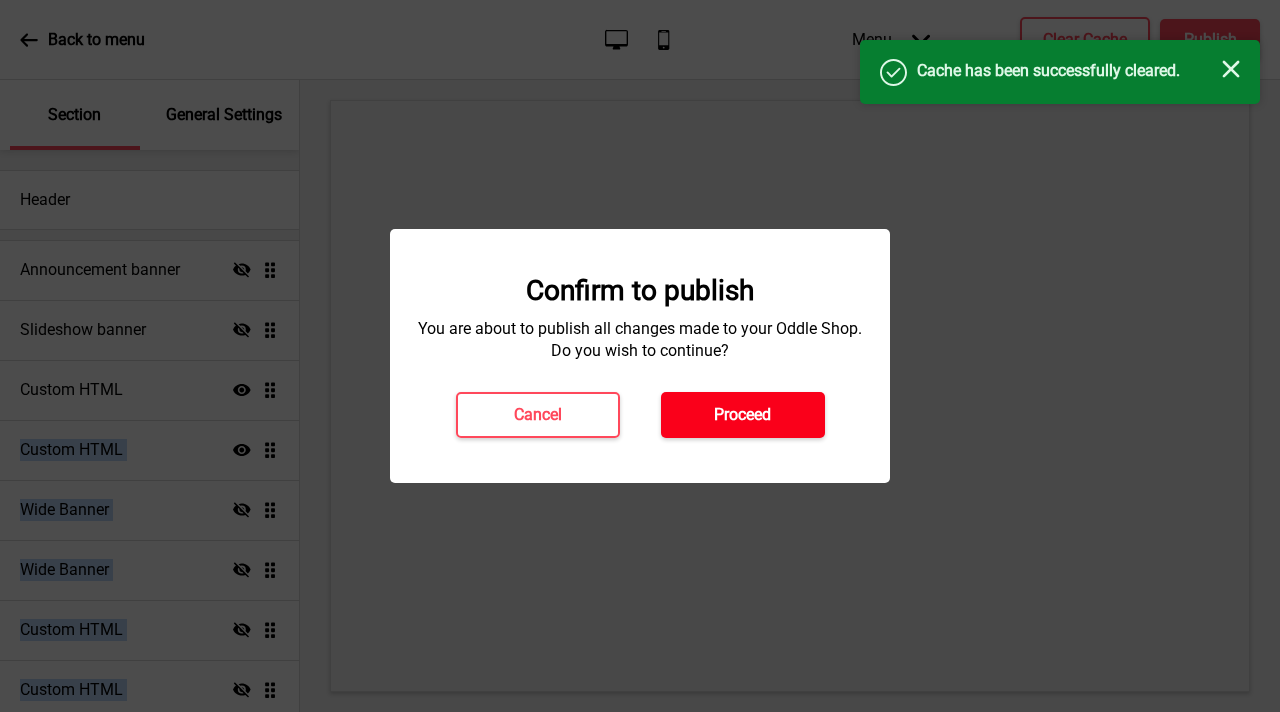 click on "Proceed" at bounding box center (742, 415) 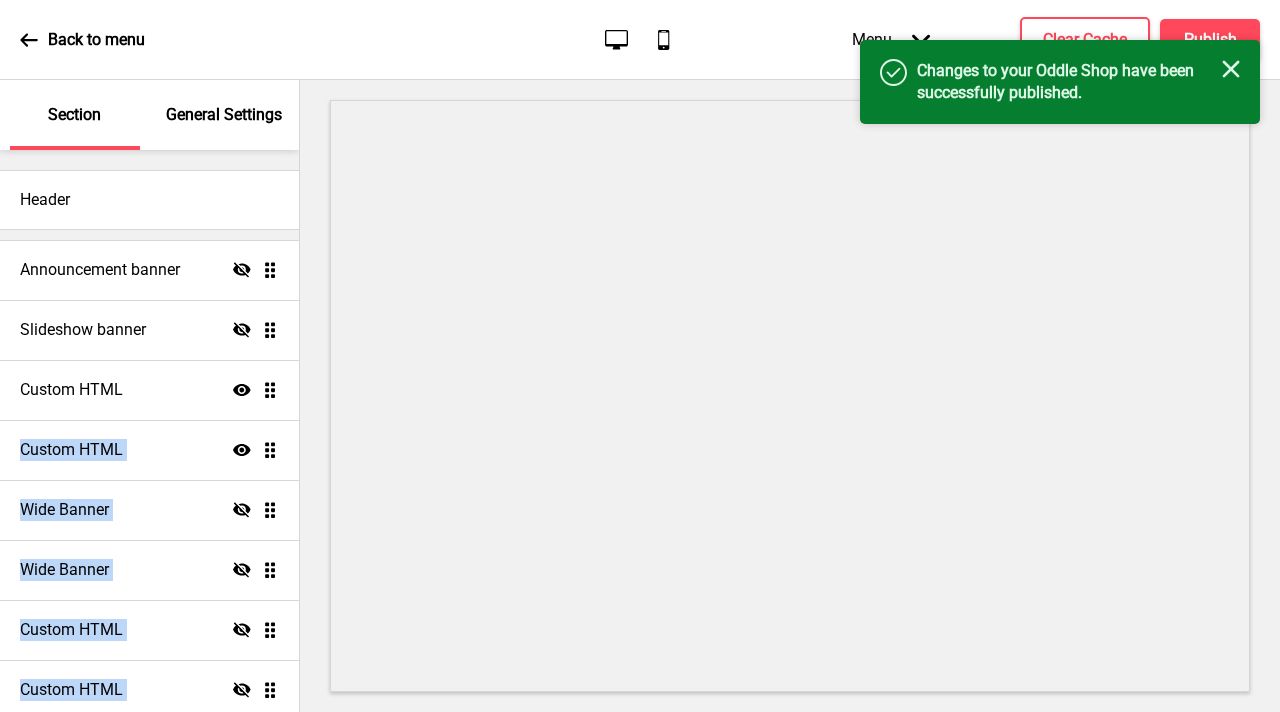 click 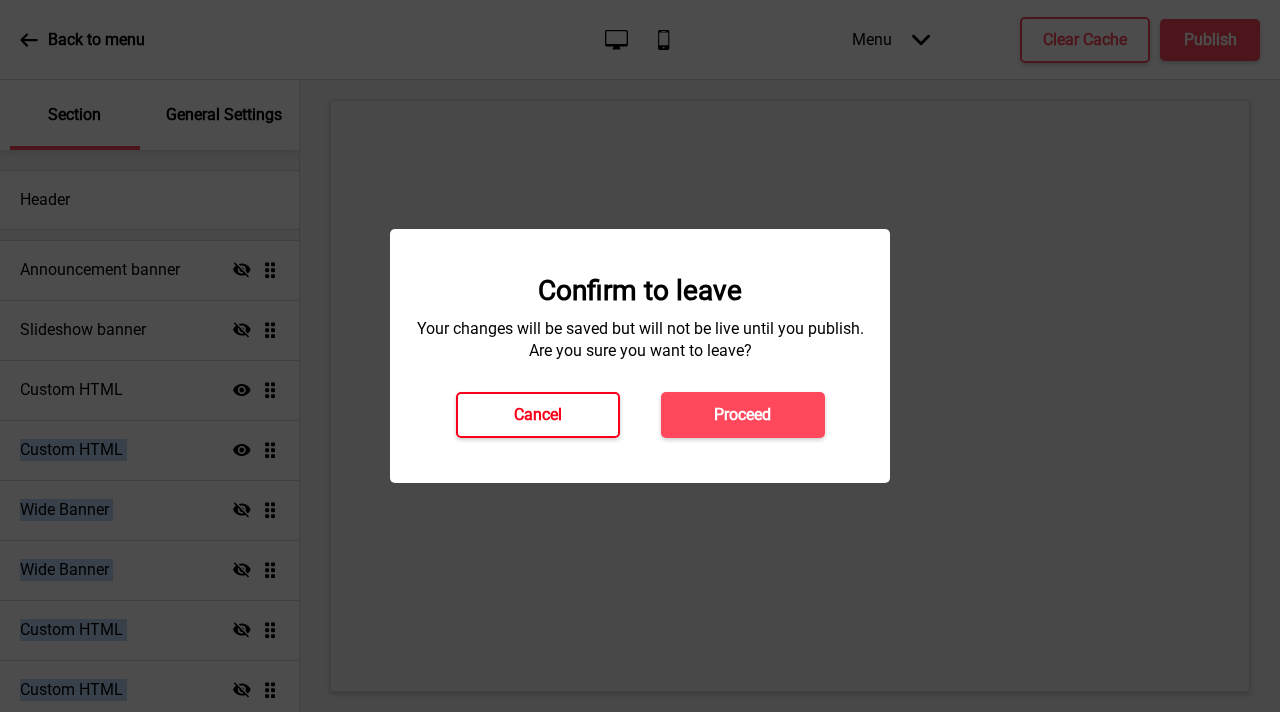 click on "Cancel" at bounding box center [538, 415] 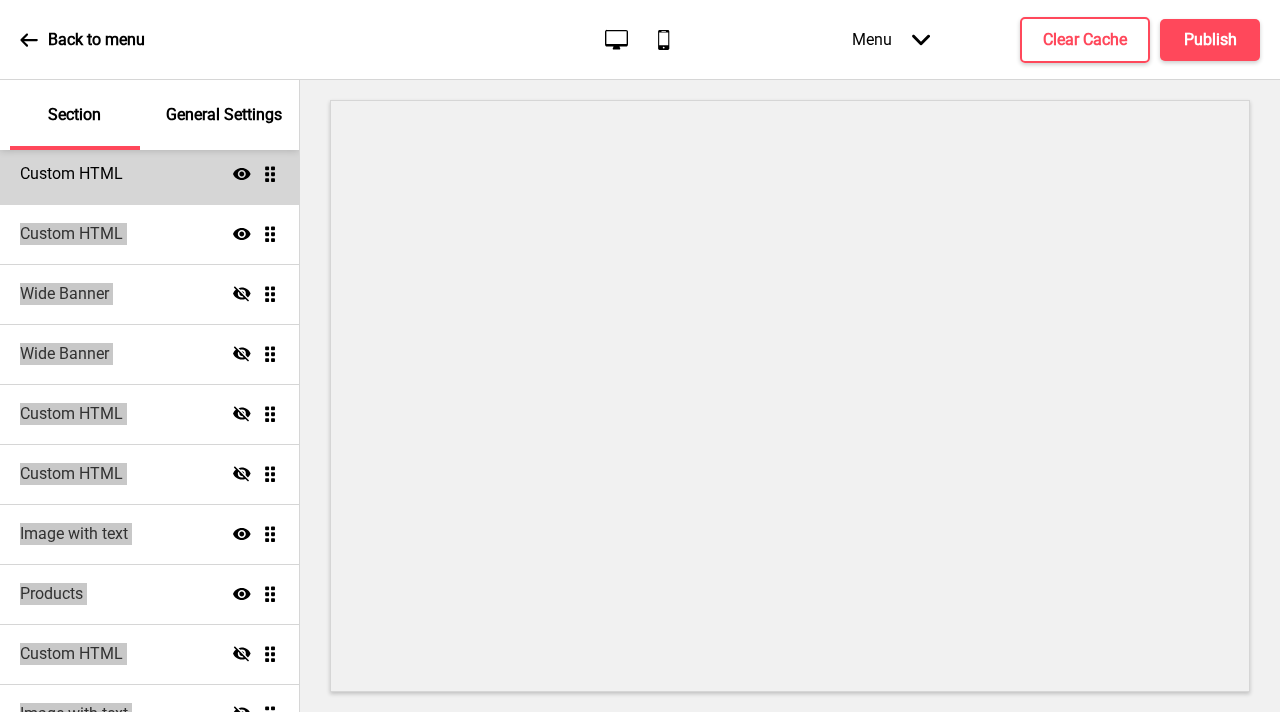 scroll, scrollTop: 218, scrollLeft: 0, axis: vertical 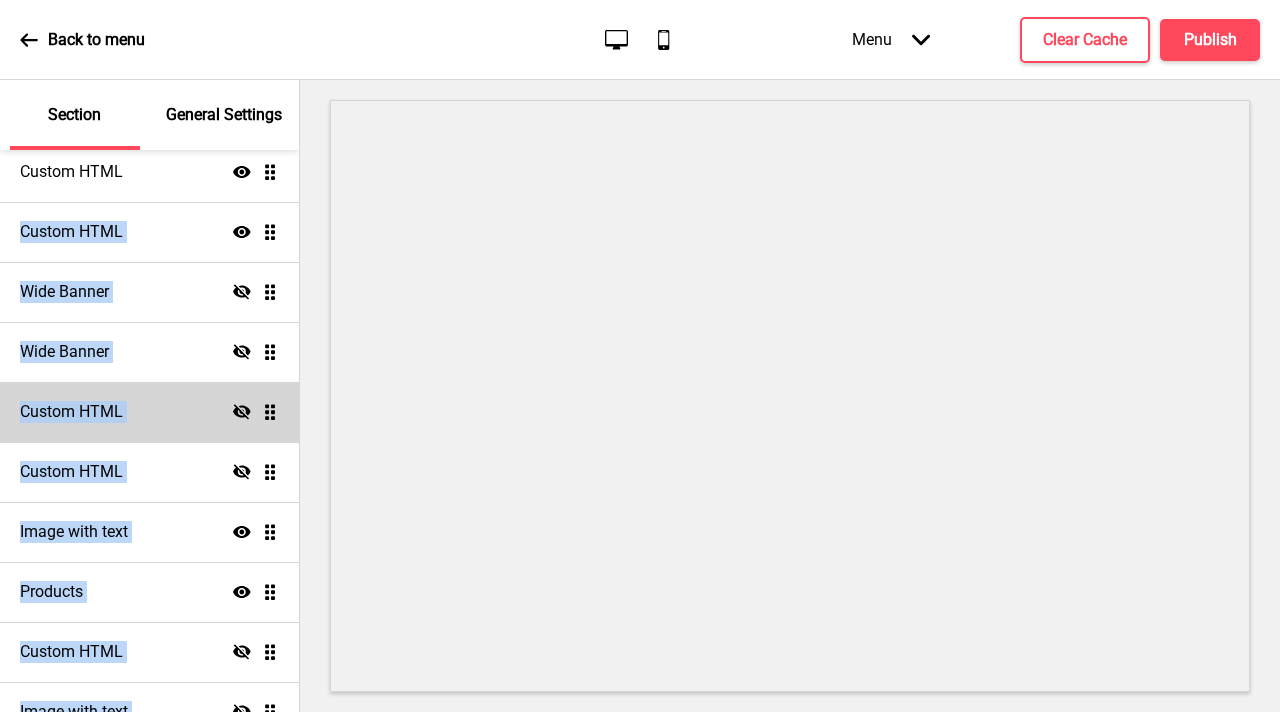 click on "Custom HTML Hide Drag" at bounding box center (149, 412) 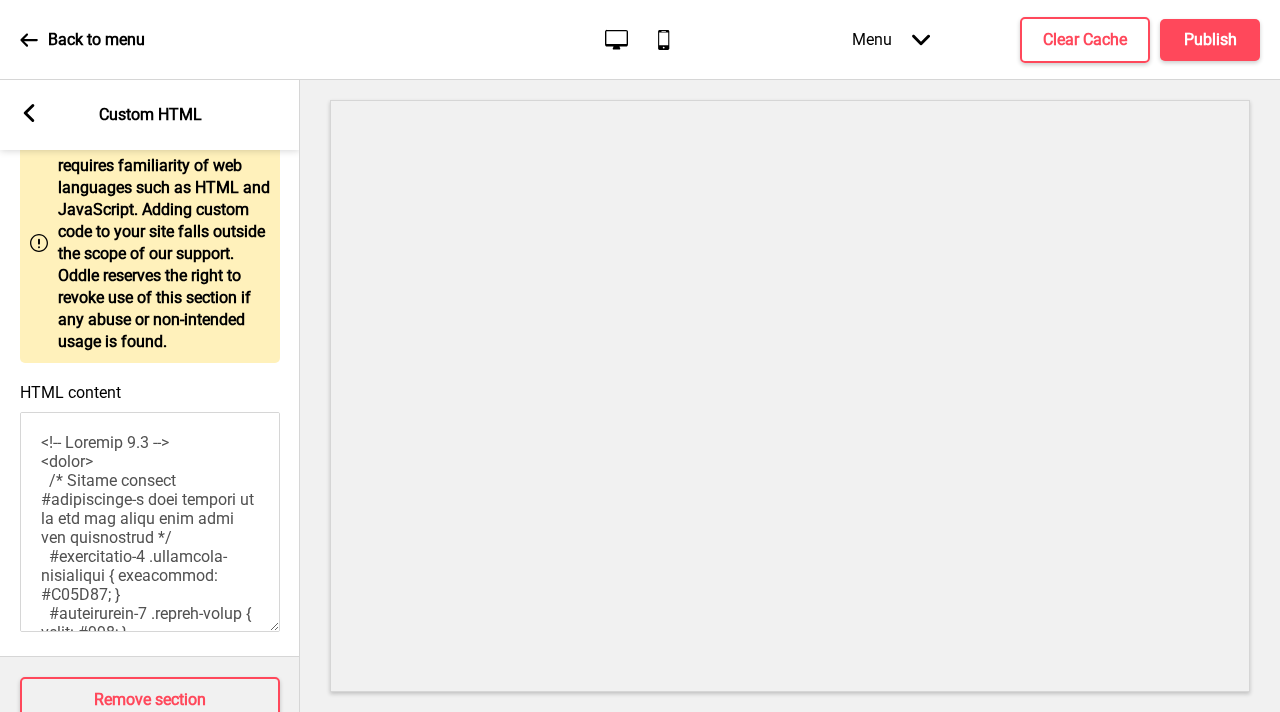 scroll, scrollTop: 166, scrollLeft: 0, axis: vertical 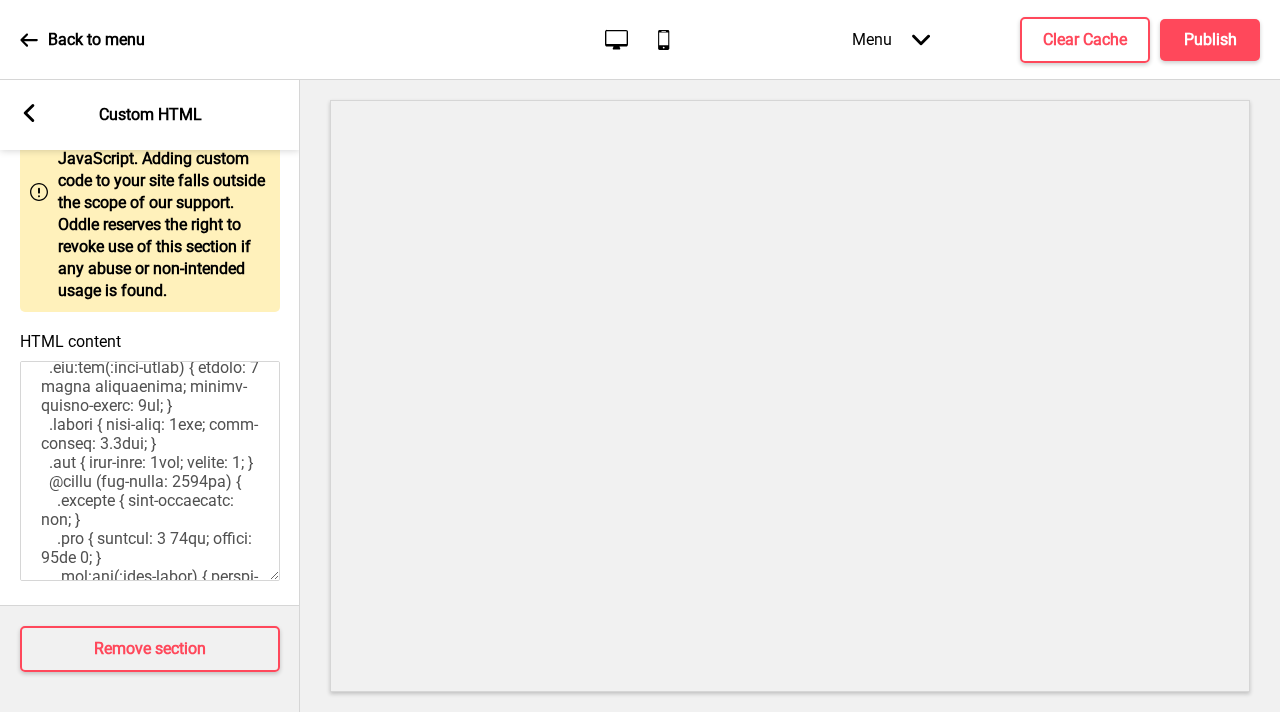 click on "HTML content" at bounding box center [150, 471] 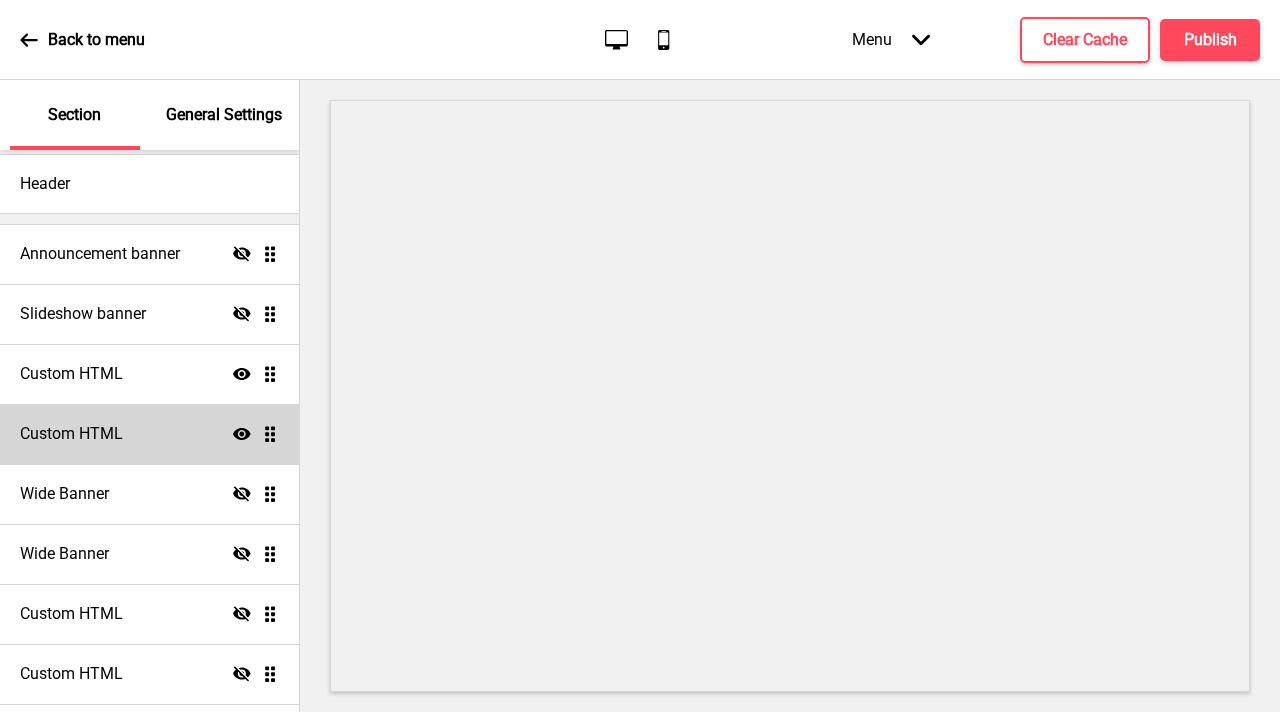 scroll, scrollTop: 202, scrollLeft: 0, axis: vertical 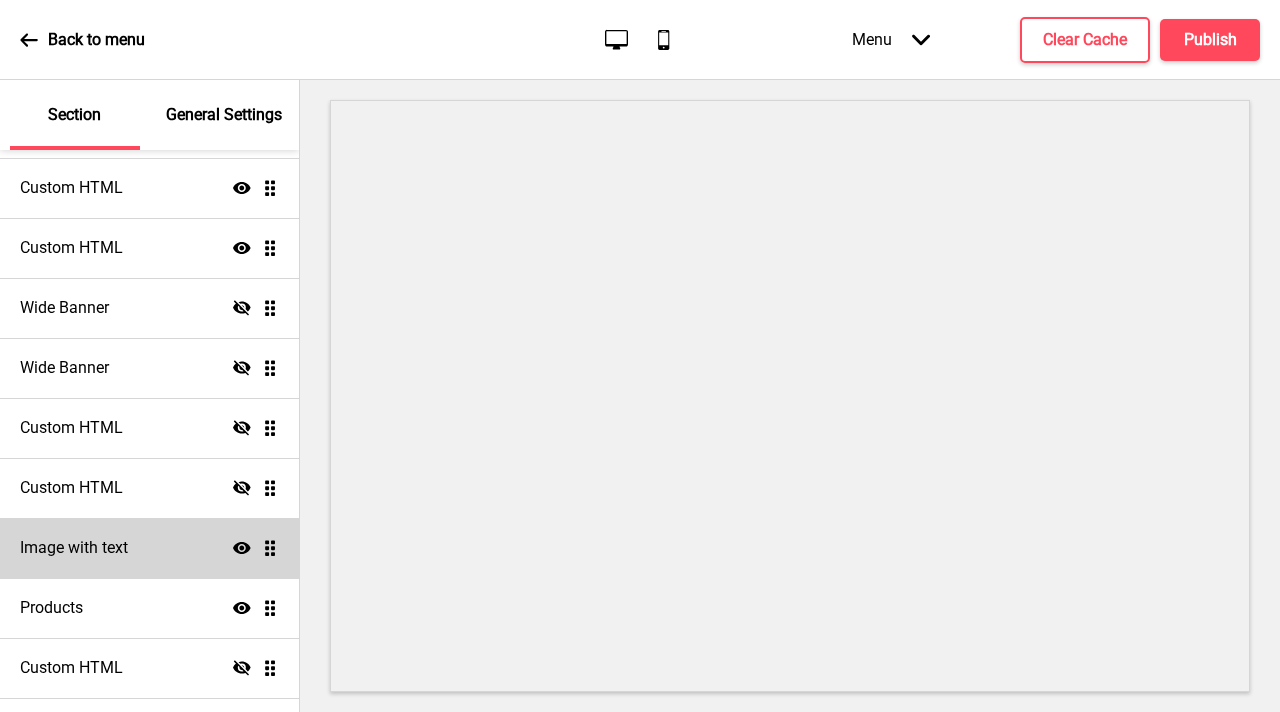 click on "Image with text Show Drag" at bounding box center [149, 548] 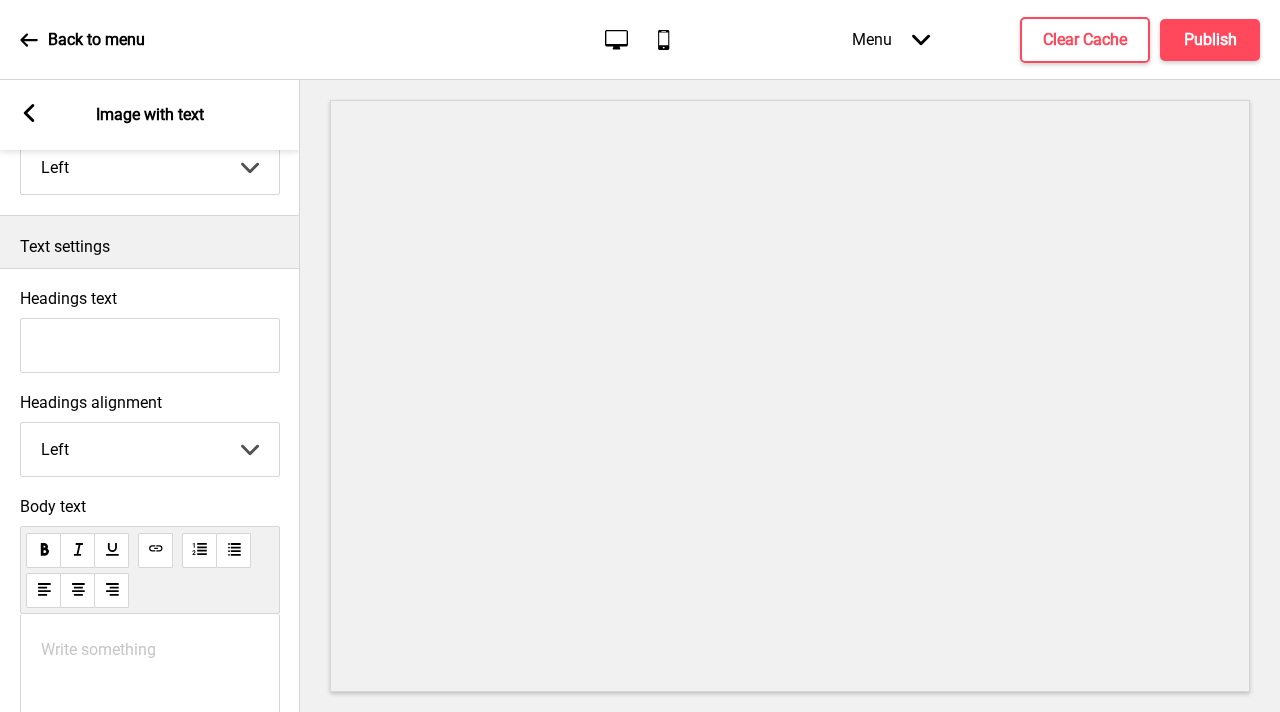scroll, scrollTop: 671, scrollLeft: 0, axis: vertical 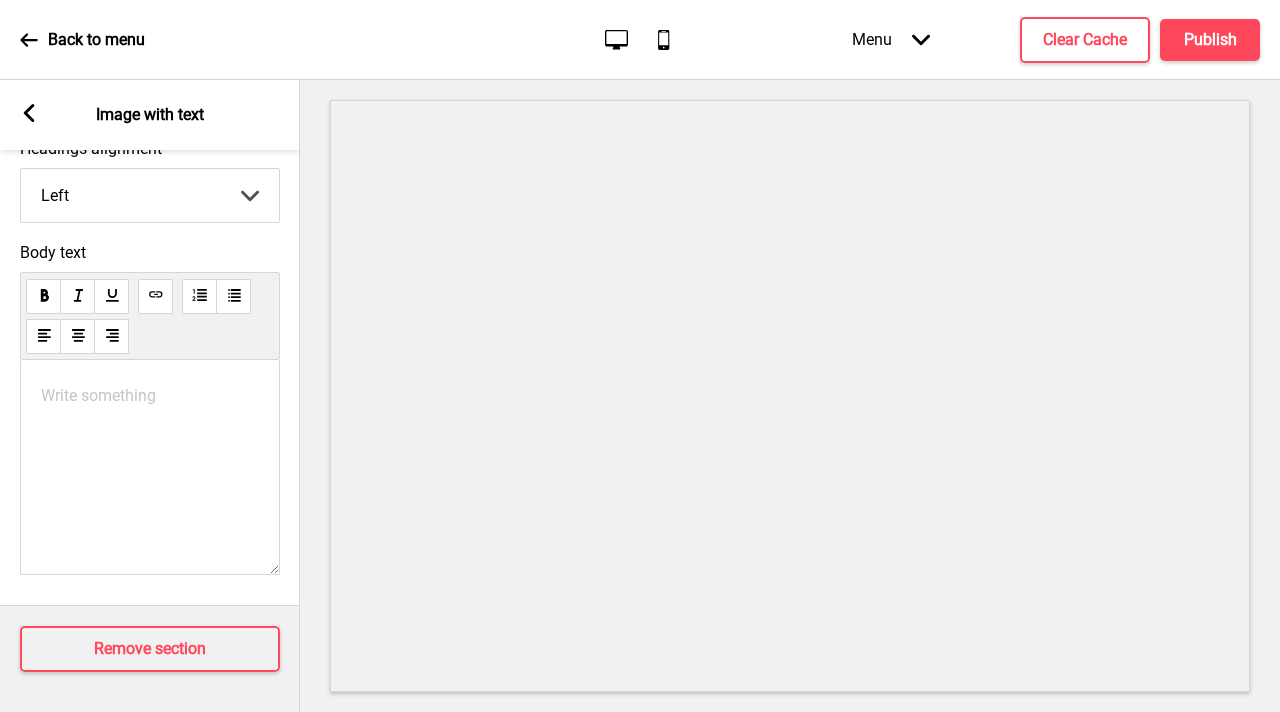 click on "Write something ﻿" at bounding box center [150, 467] 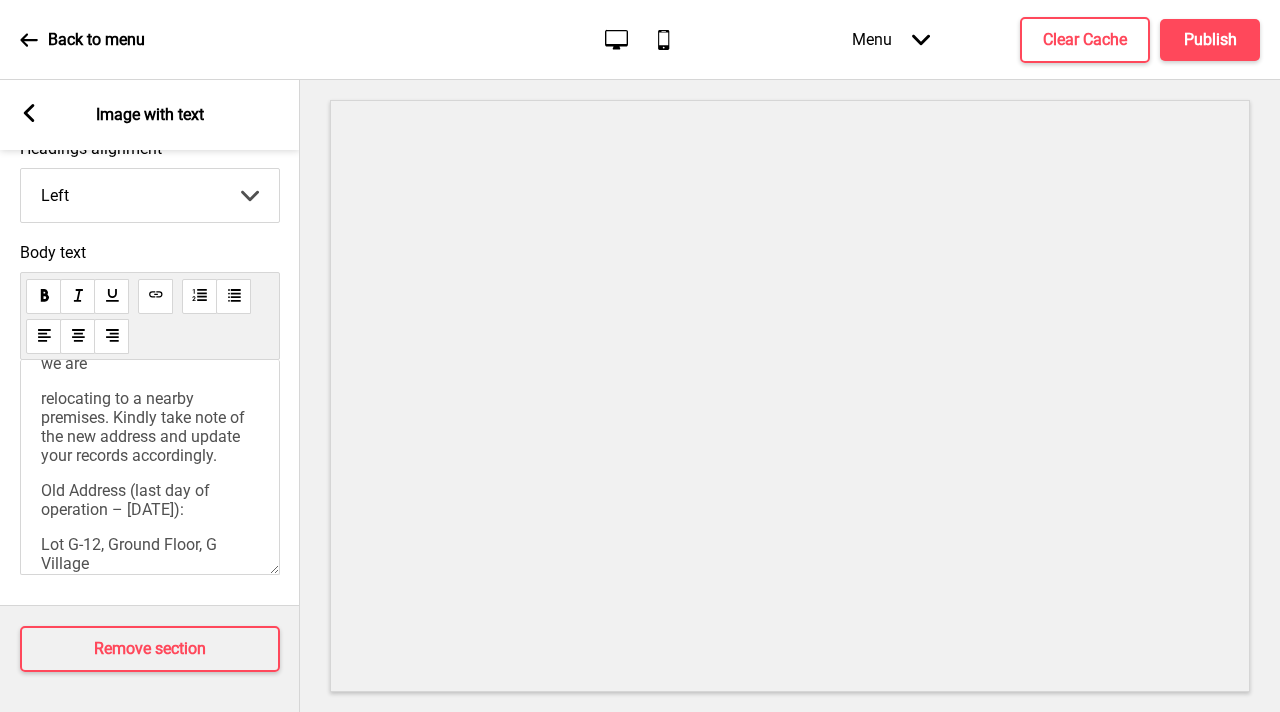 scroll, scrollTop: 0, scrollLeft: 0, axis: both 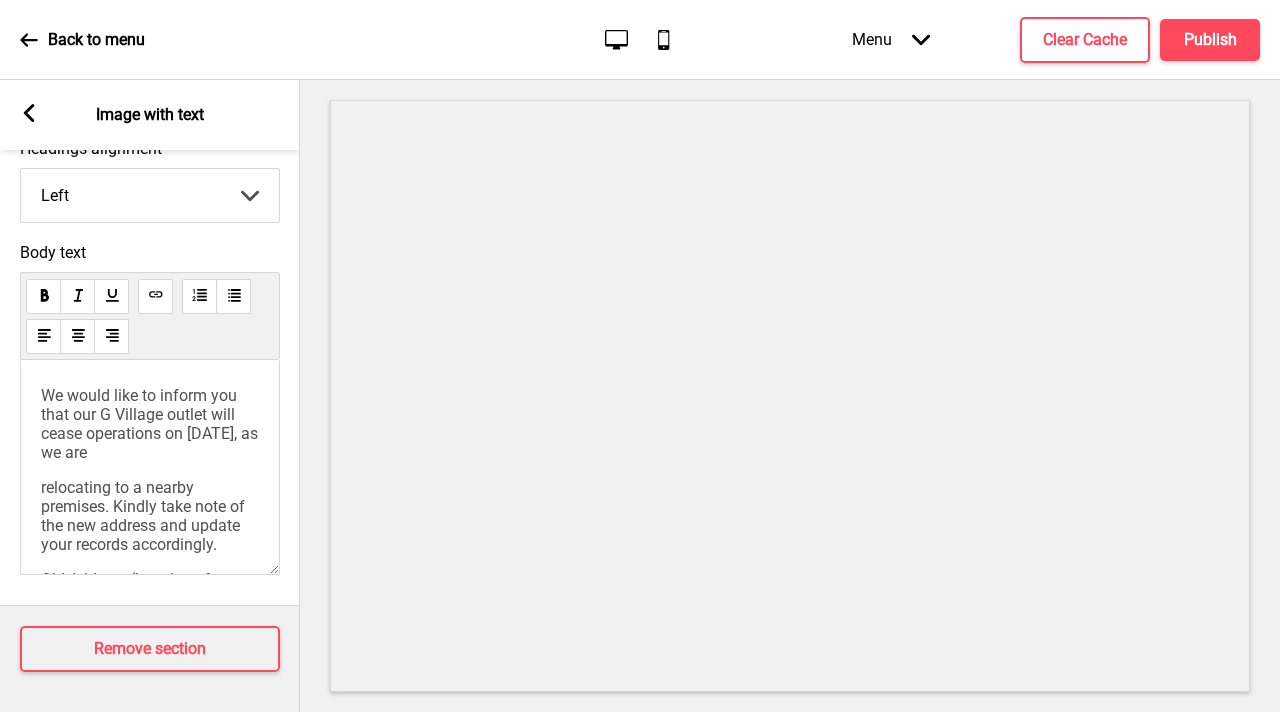 click on "relocating to a nearby premises. Kindly take note of the new address and update your records accordingly." at bounding box center [145, 516] 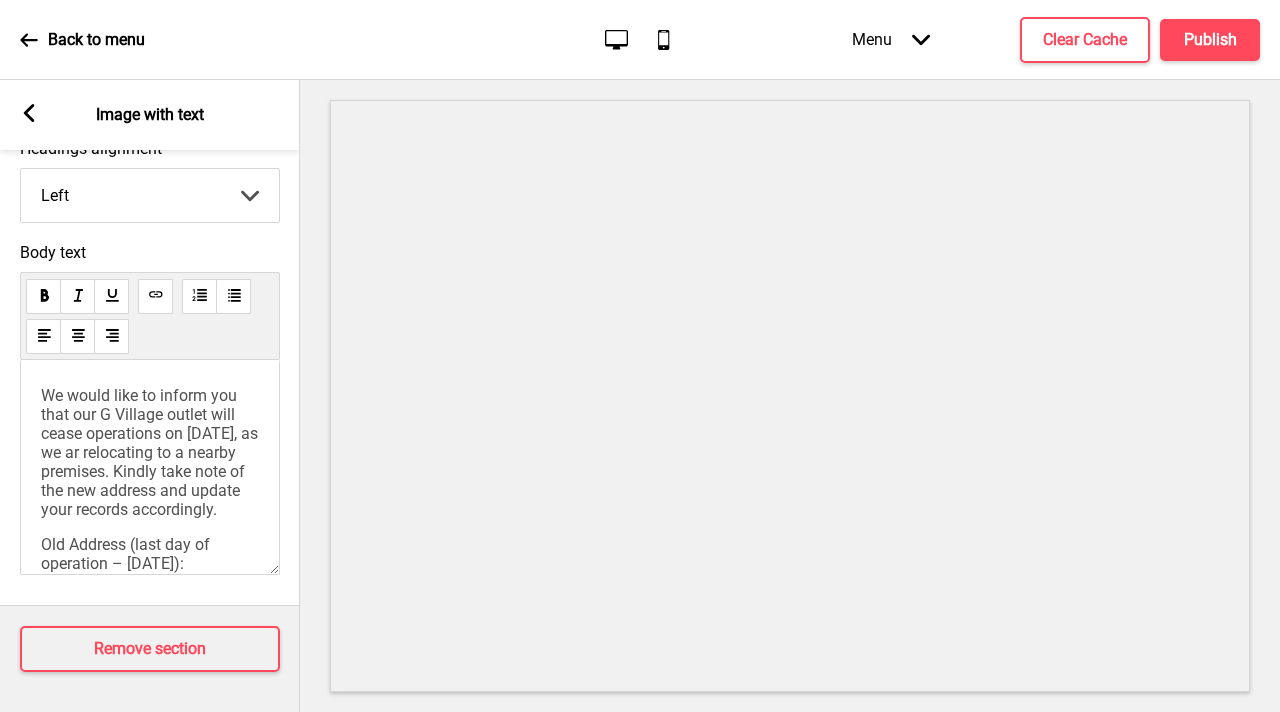type 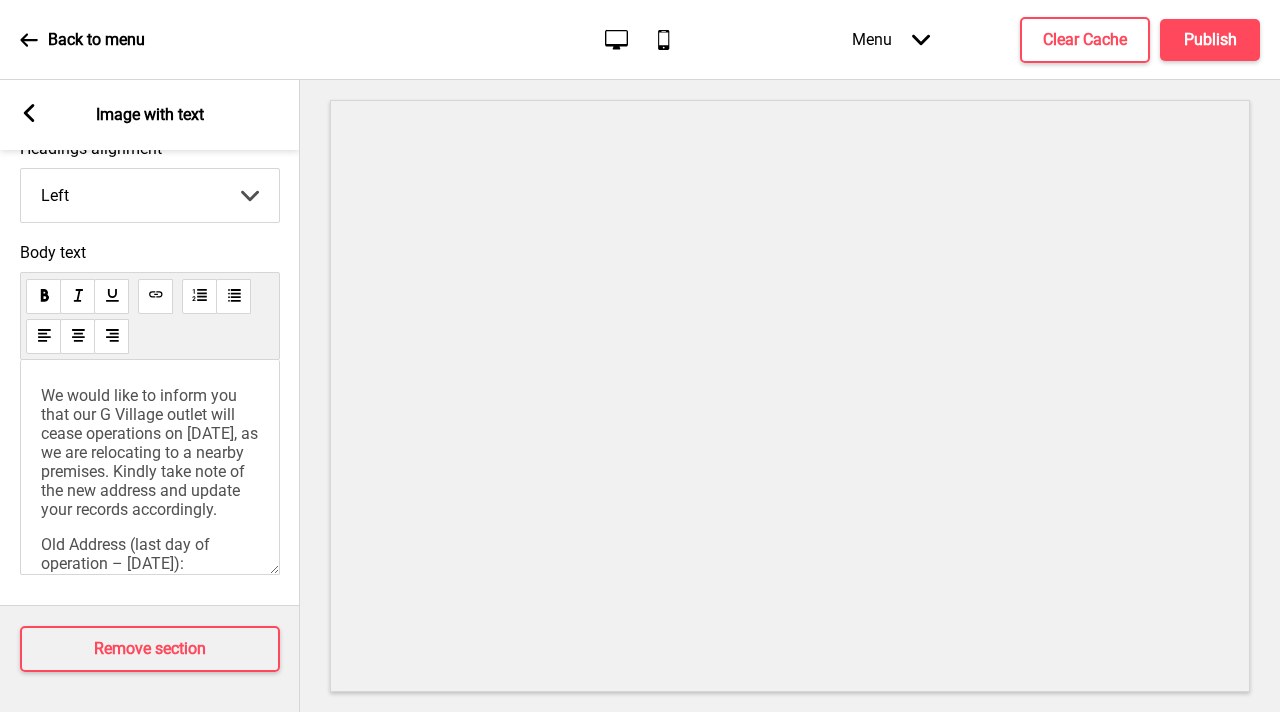 drag, startPoint x: 116, startPoint y: 489, endPoint x: 149, endPoint y: 464, distance: 41.400482 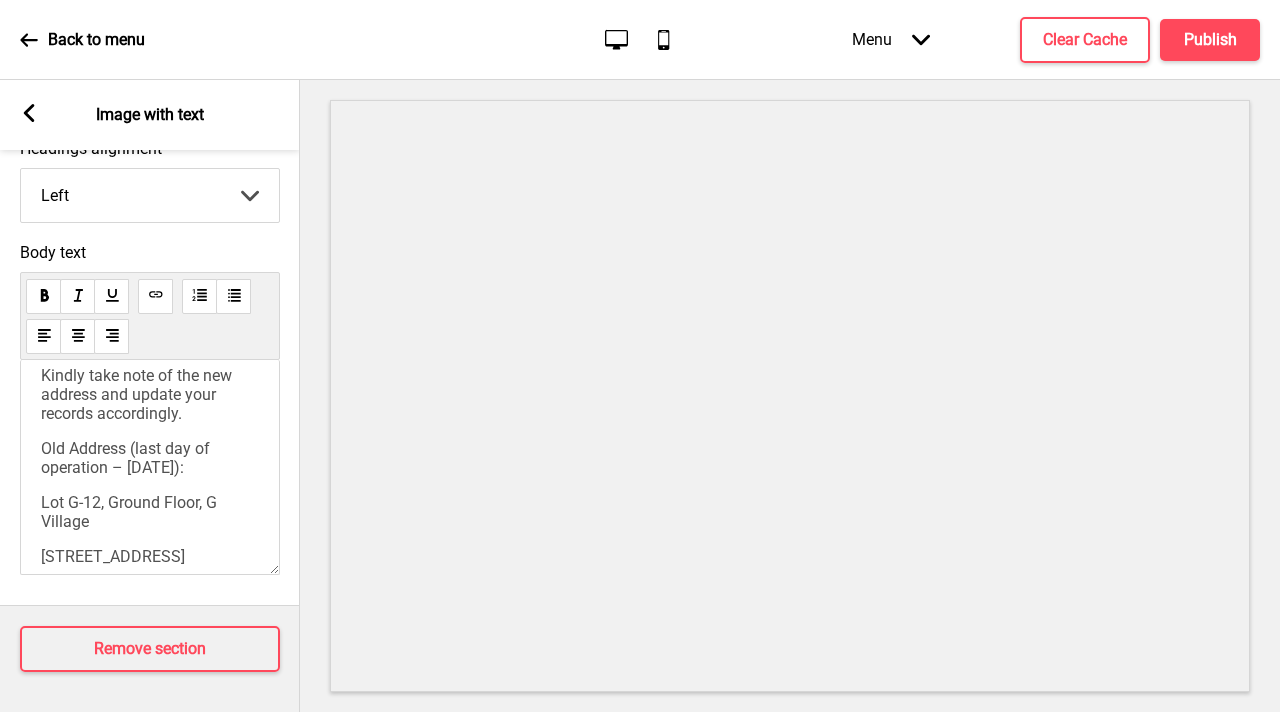 scroll, scrollTop: 166, scrollLeft: 0, axis: vertical 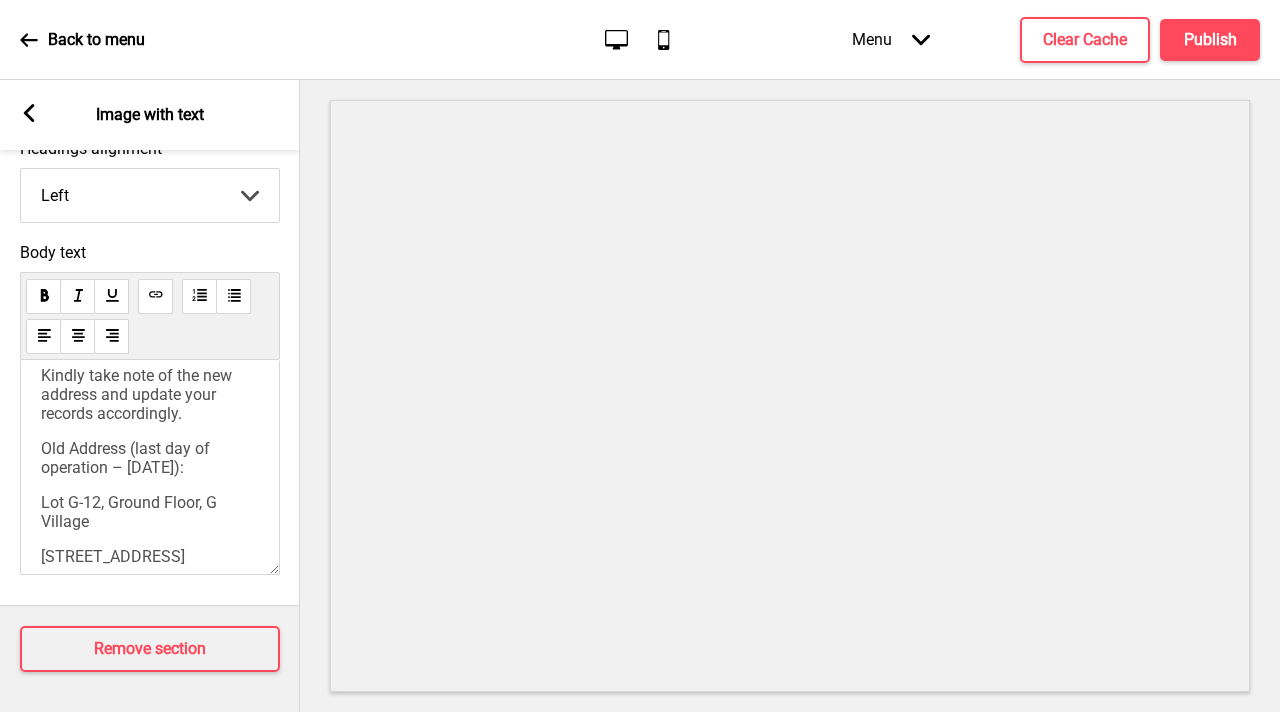 click on "Old Address (last day of operation – [DATE]):" at bounding box center [127, 458] 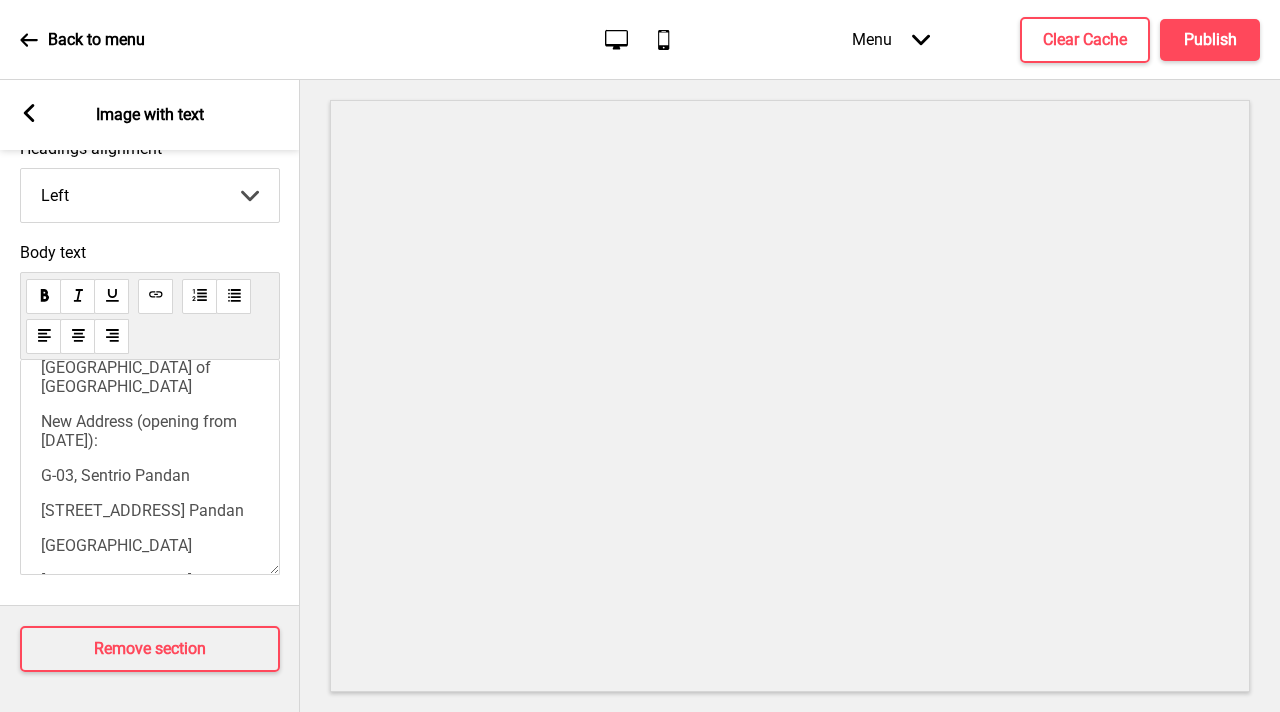 scroll, scrollTop: 469, scrollLeft: 0, axis: vertical 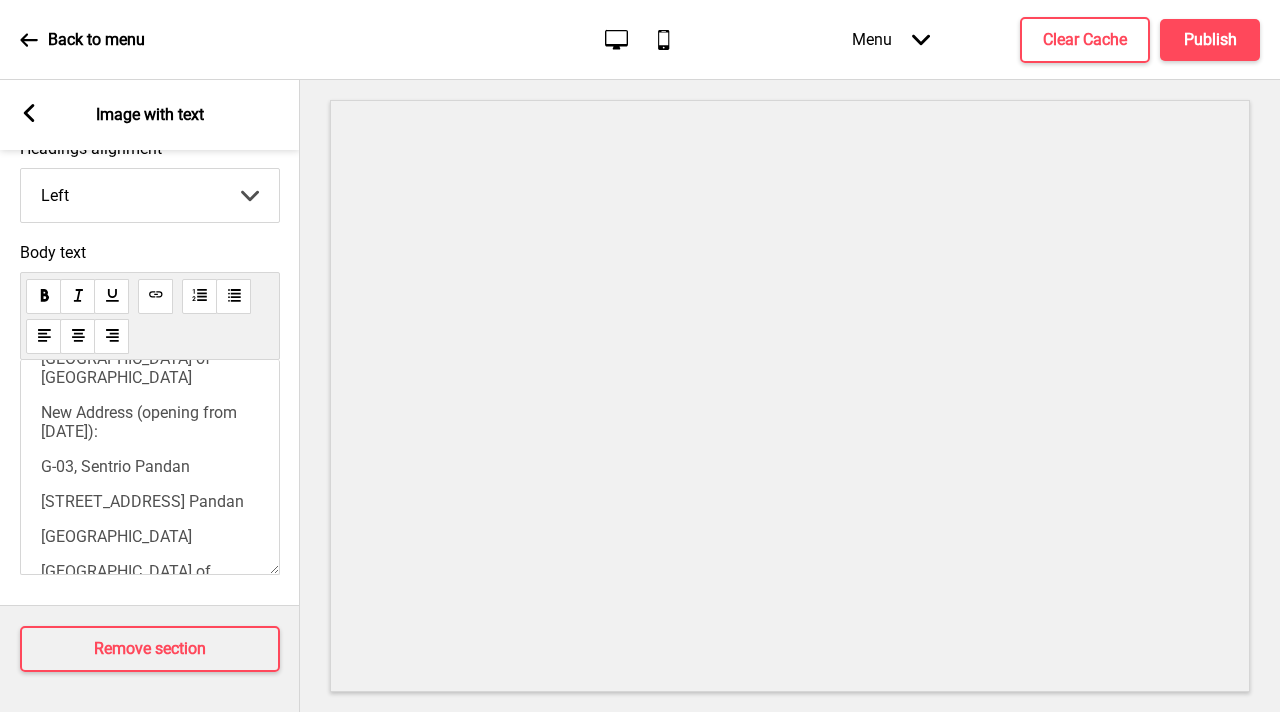 click on "New Address (opening from [DATE]):" at bounding box center [141, 422] 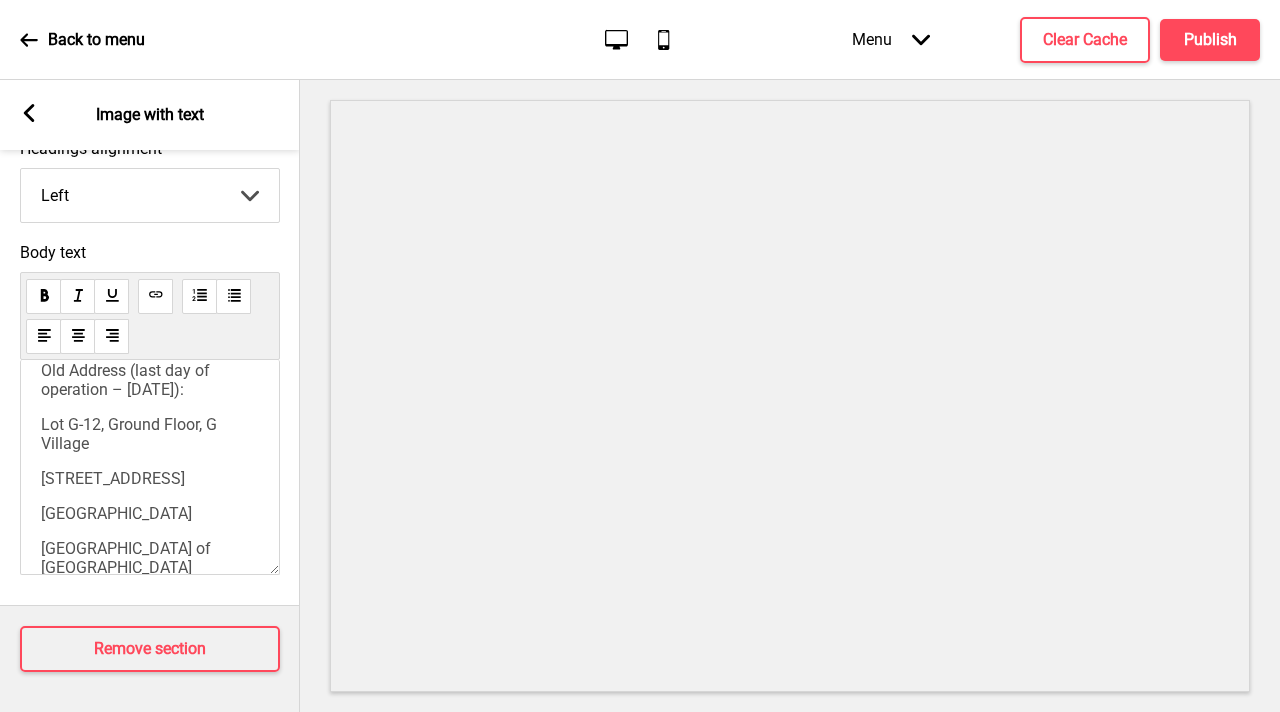 scroll, scrollTop: 278, scrollLeft: 0, axis: vertical 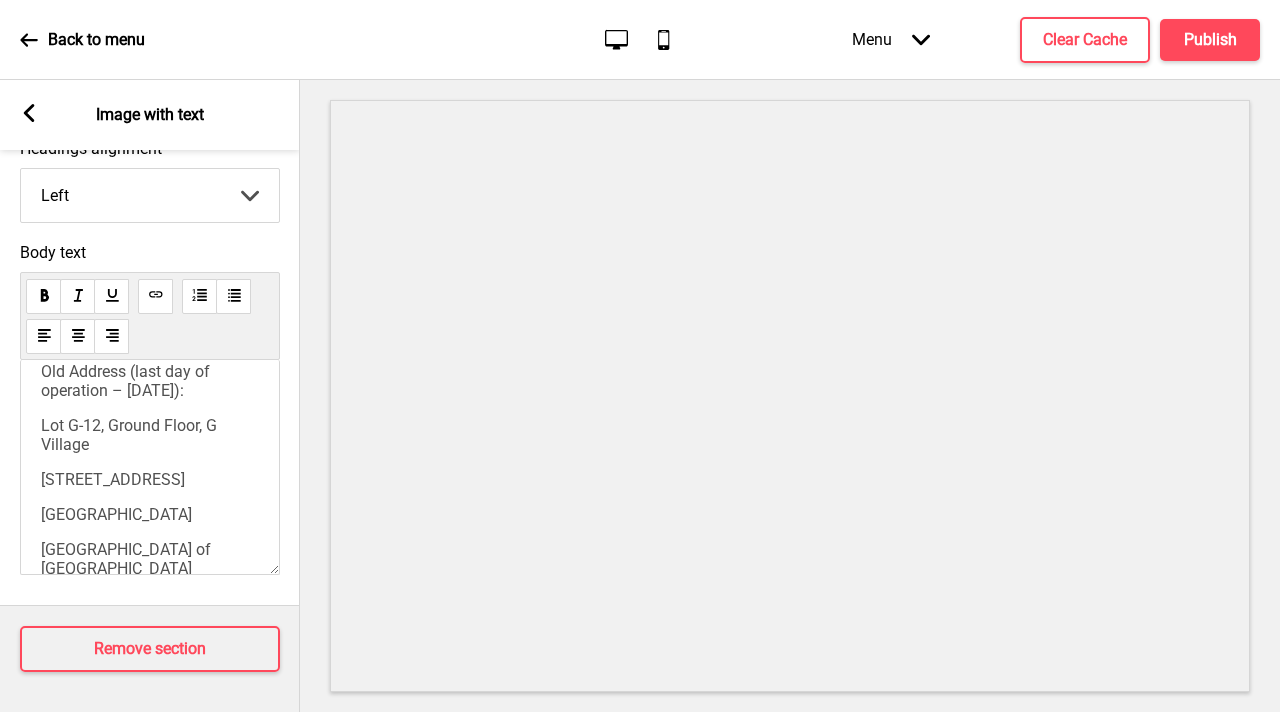 drag, startPoint x: 218, startPoint y: 404, endPoint x: 36, endPoint y: 385, distance: 182.98907 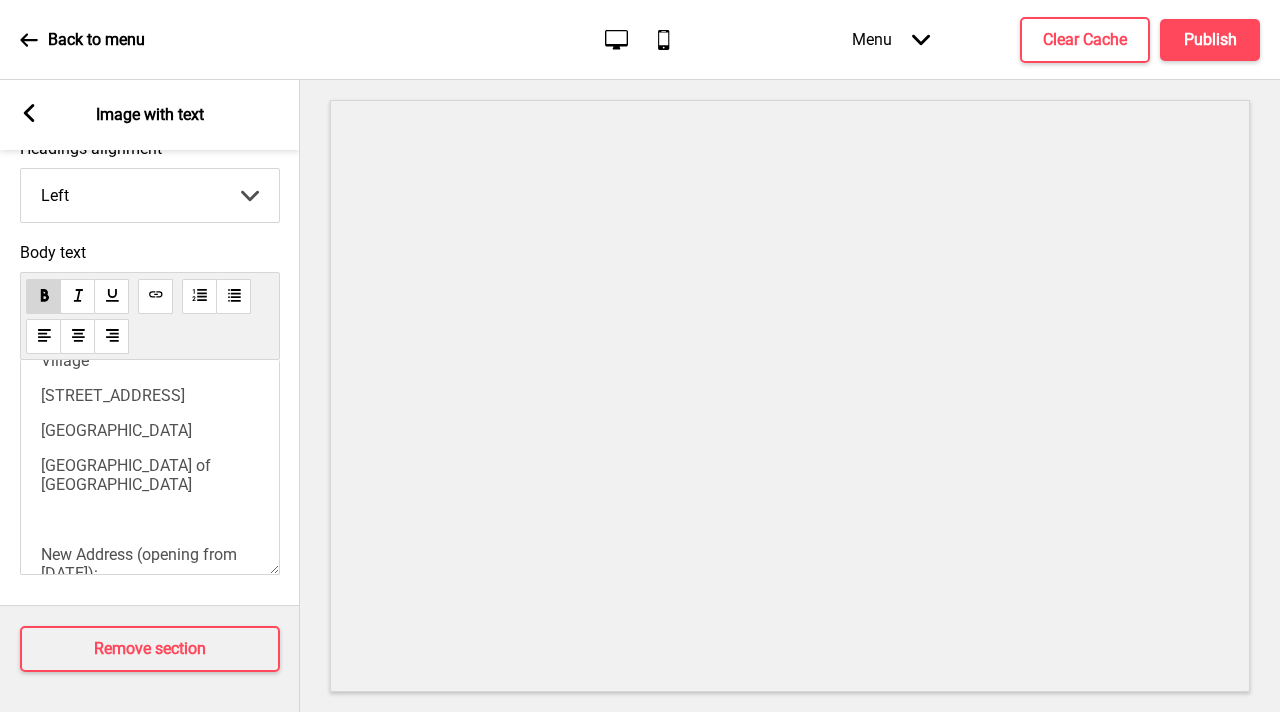 click on "[GEOGRAPHIC_DATA] of [GEOGRAPHIC_DATA]" at bounding box center (150, 475) 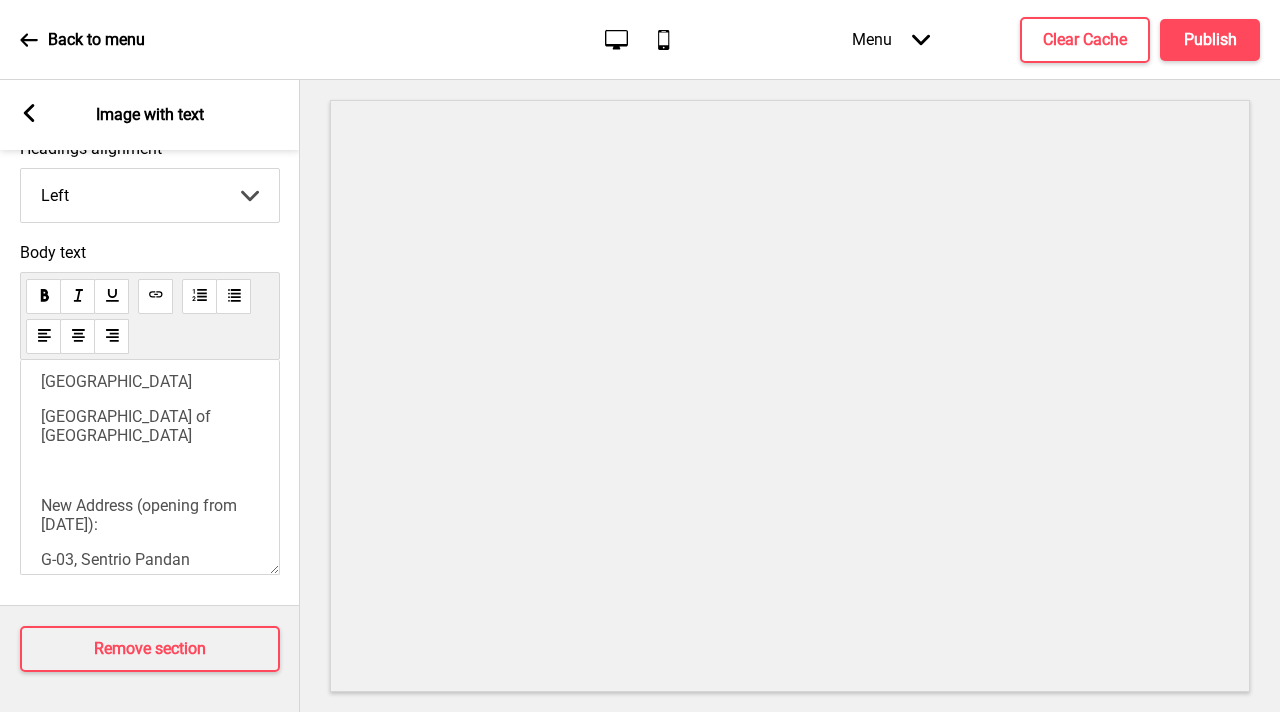 scroll, scrollTop: 512, scrollLeft: 0, axis: vertical 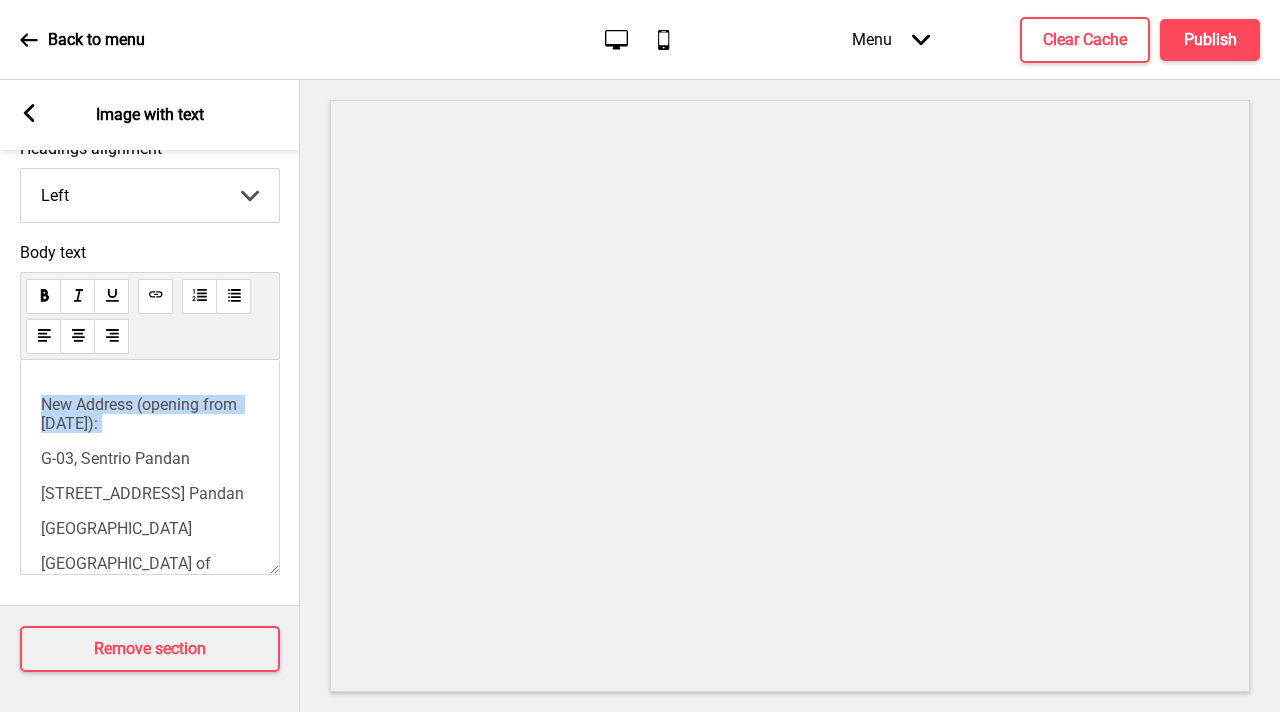drag, startPoint x: 132, startPoint y: 441, endPoint x: 30, endPoint y: 424, distance: 103.40696 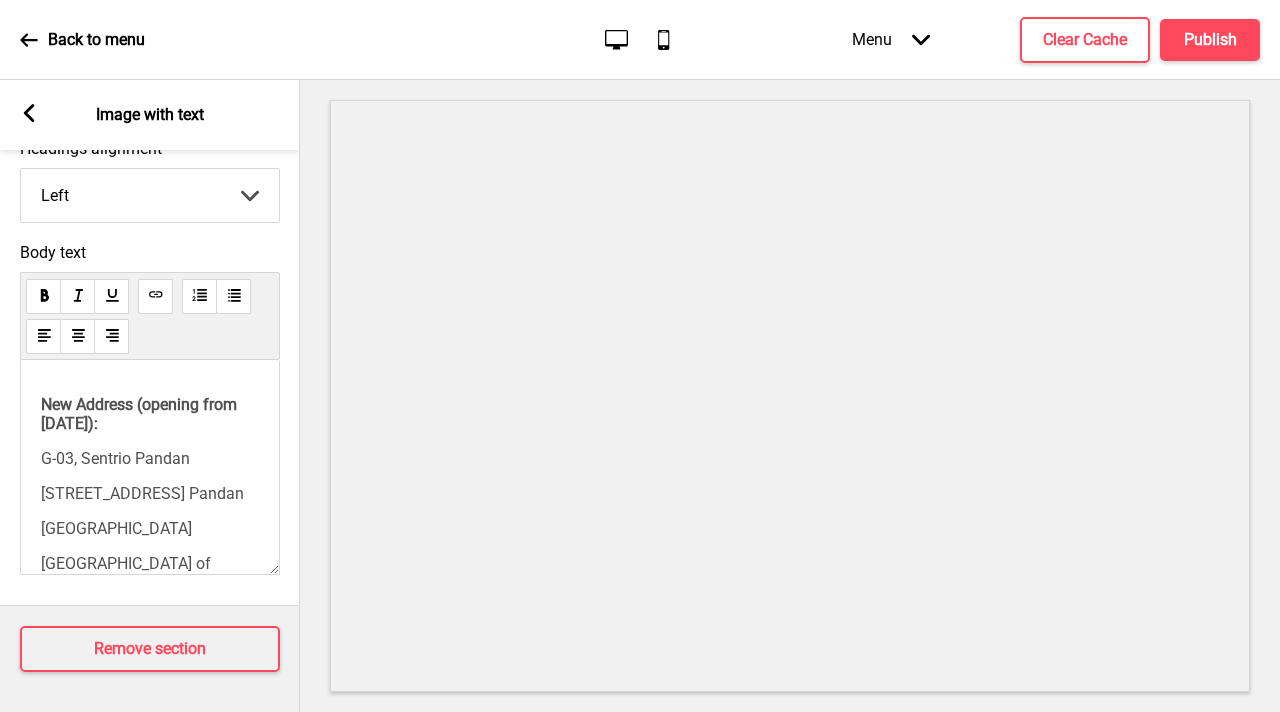 click on "[STREET_ADDRESS] Pandan" at bounding box center [142, 493] 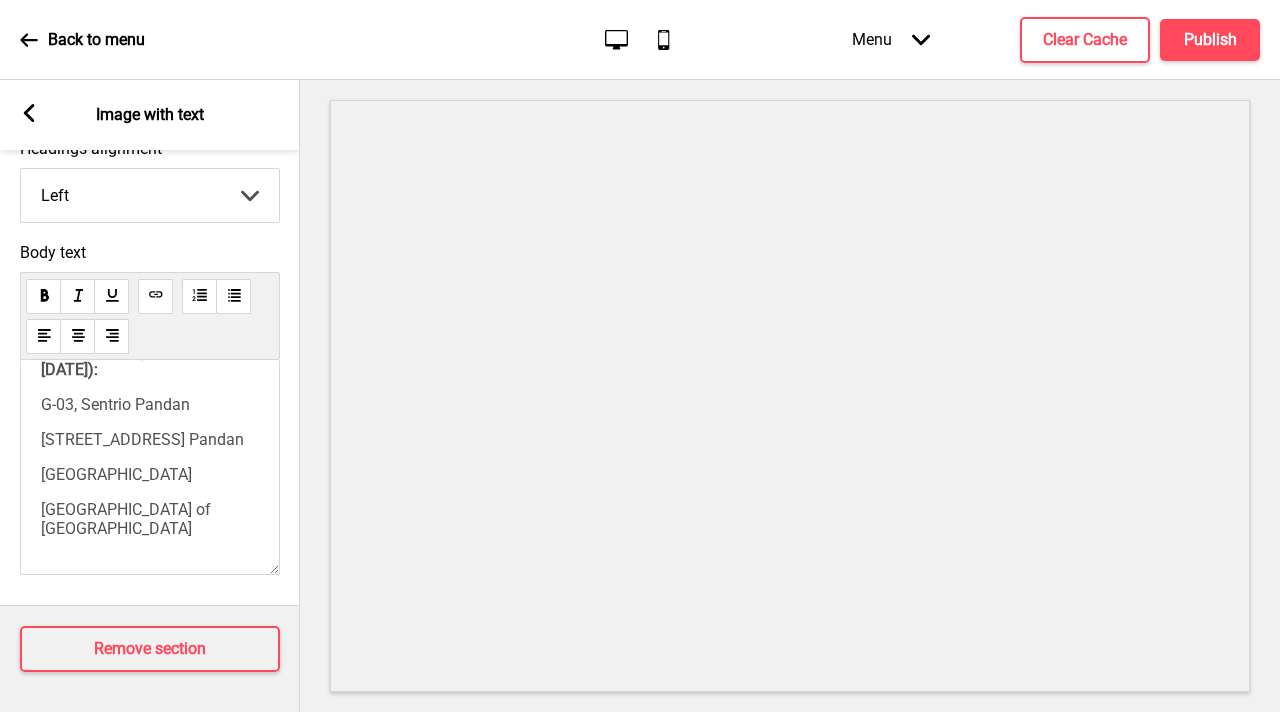 scroll, scrollTop: 585, scrollLeft: 0, axis: vertical 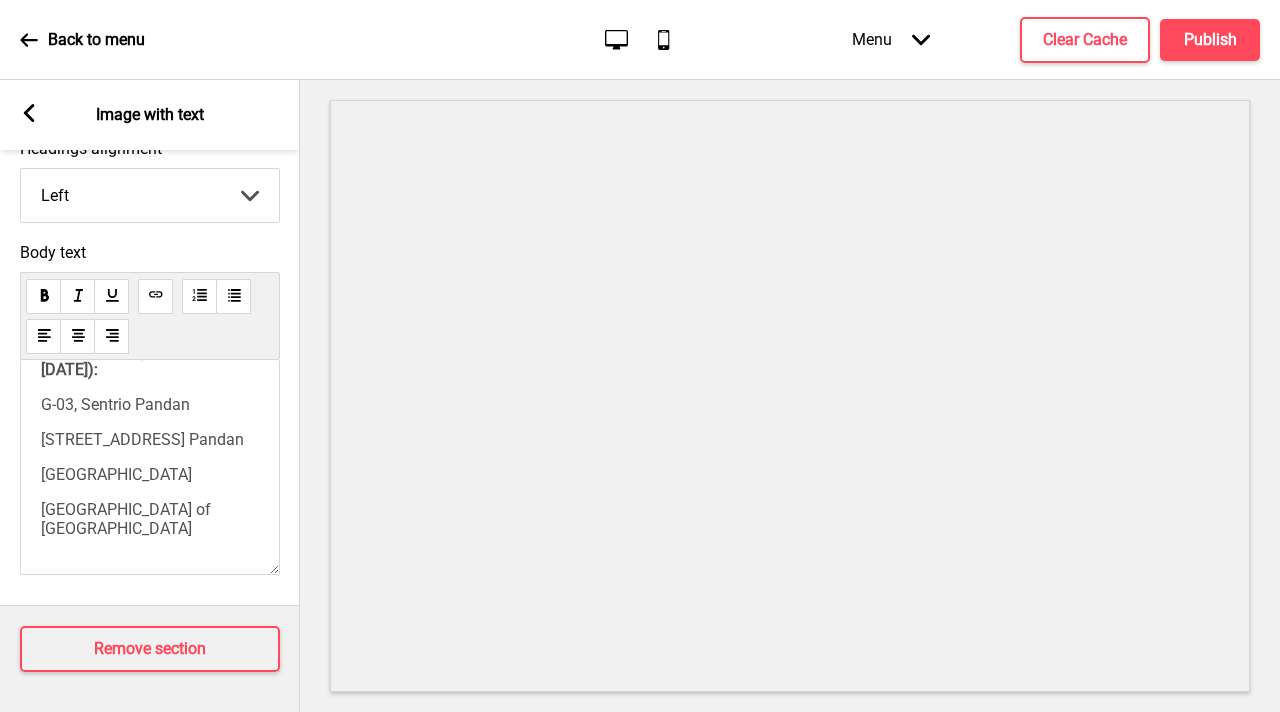 click on "We would like to inform you that our G Village outlet will cease operations on [DATE], as we are relocating to a nearby premises.  ﻿ Kindly take note of the new address and update your records accordingly. ﻿ Old Address (last day of operation – [DATE]): [STREET_ADDRESS][GEOGRAPHIC_DATA] ﻿ New Address (opening from [DATE]): G-03, [GEOGRAPHIC_DATA] [GEOGRAPHIC_DATA] of [GEOGRAPHIC_DATA]" at bounding box center [150, 467] 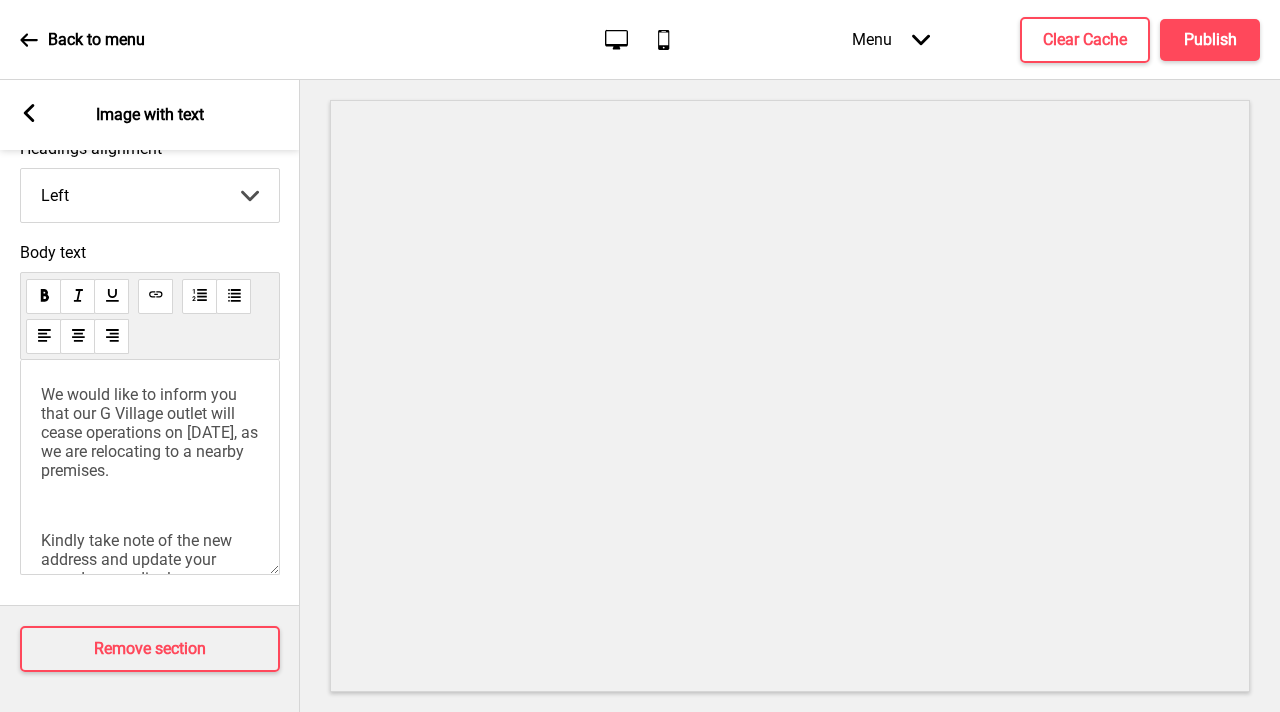 scroll, scrollTop: 0, scrollLeft: 0, axis: both 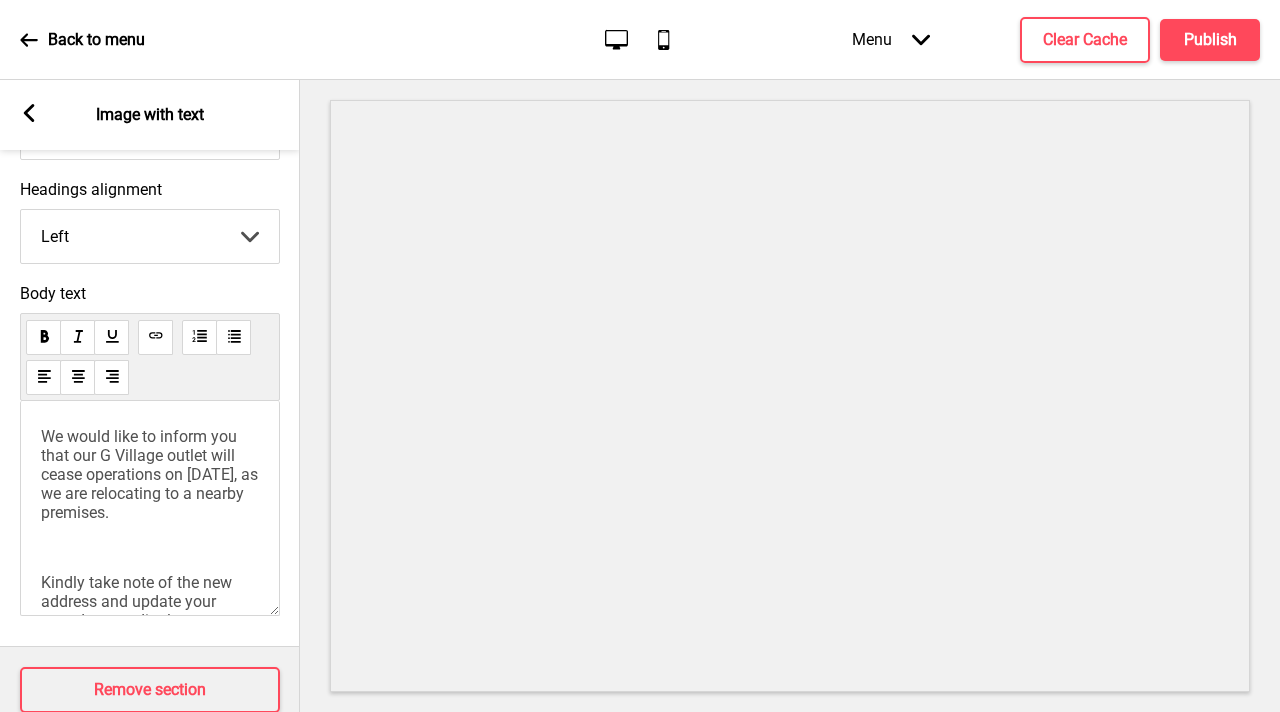 click on "We would like to inform you that our G Village outlet will cease operations on [DATE], as we are relocating to a nearby premises." at bounding box center [151, 474] 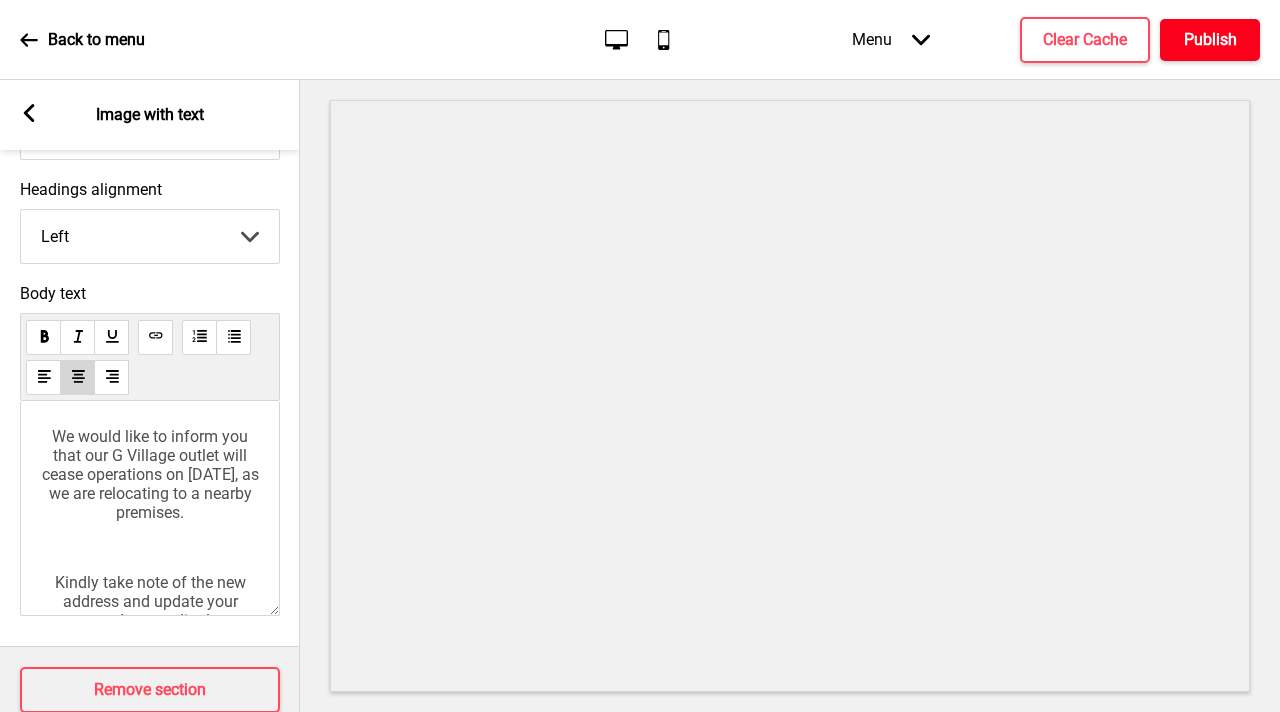 click on "Publish" at bounding box center [1210, 40] 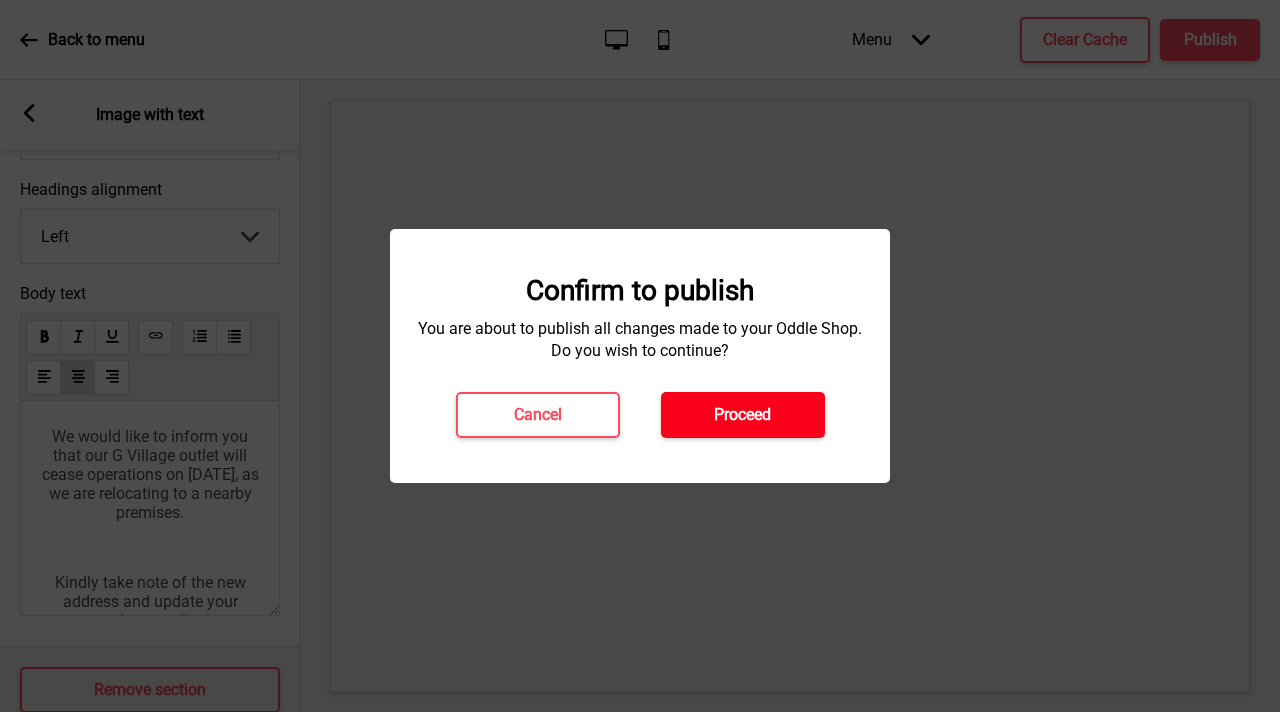 click on "Proceed" at bounding box center (742, 415) 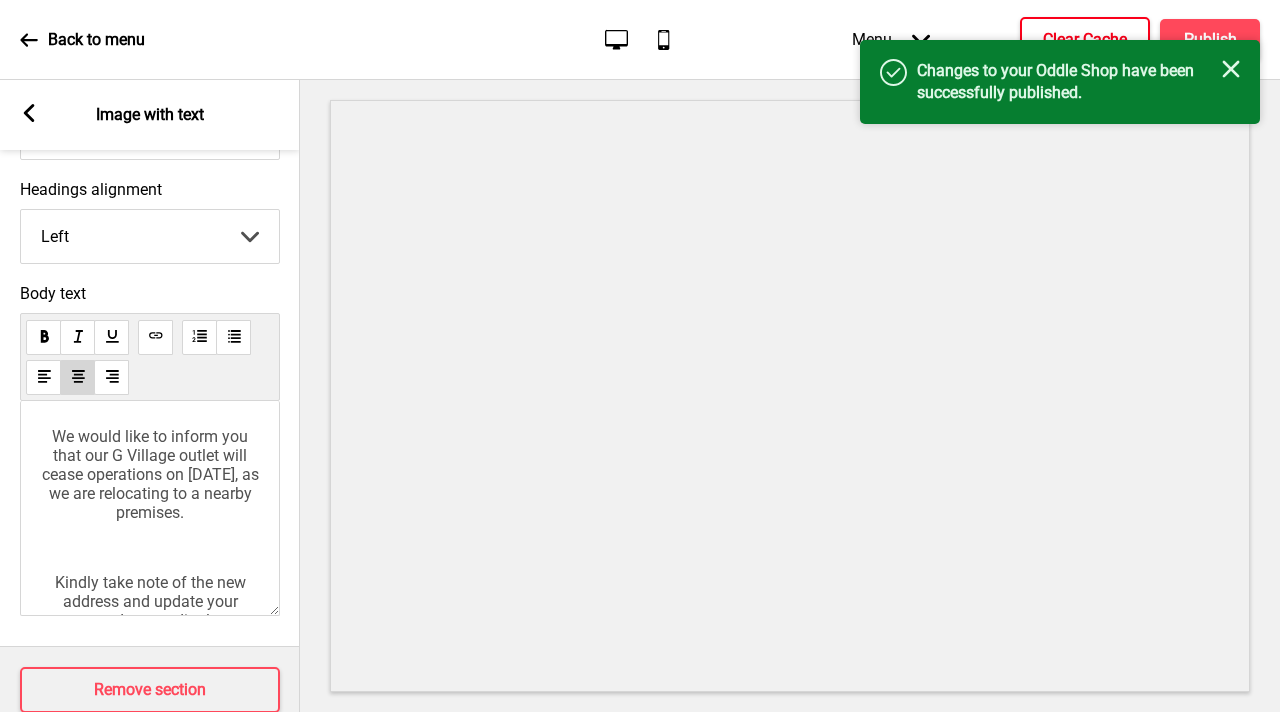 click on "Clear Cache" at bounding box center (1085, 40) 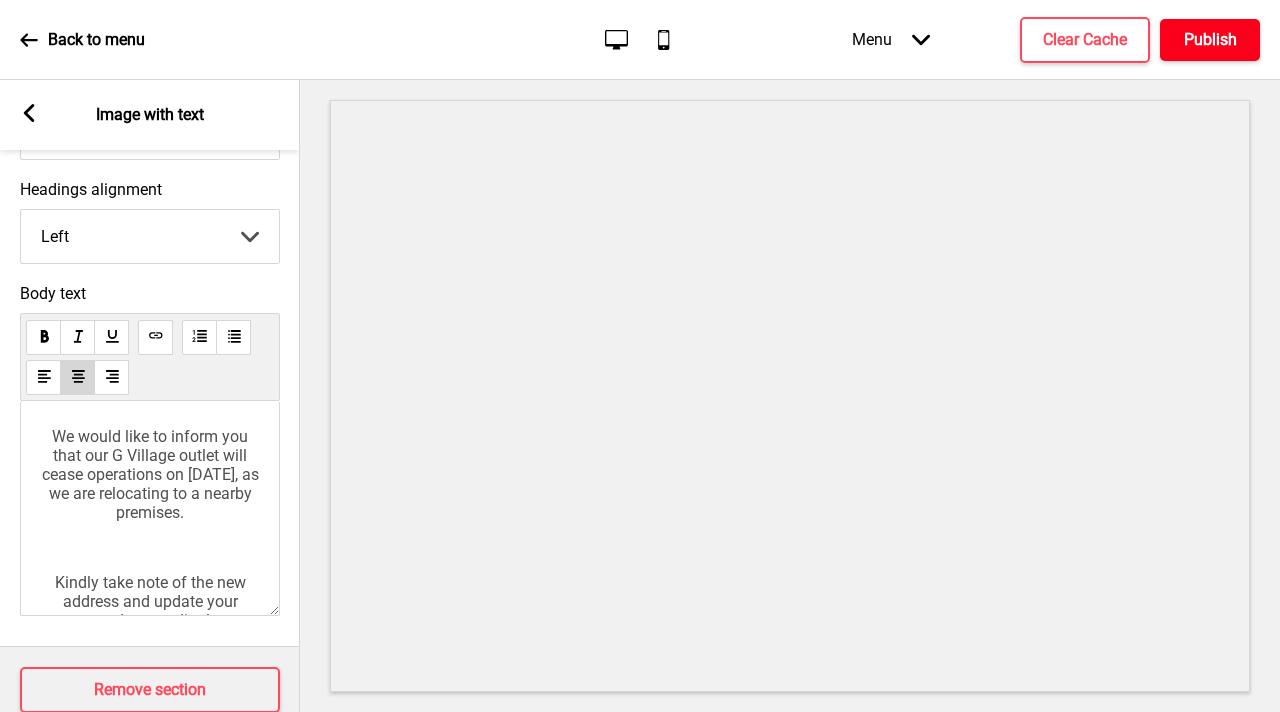 click on "Publish" at bounding box center [1210, 40] 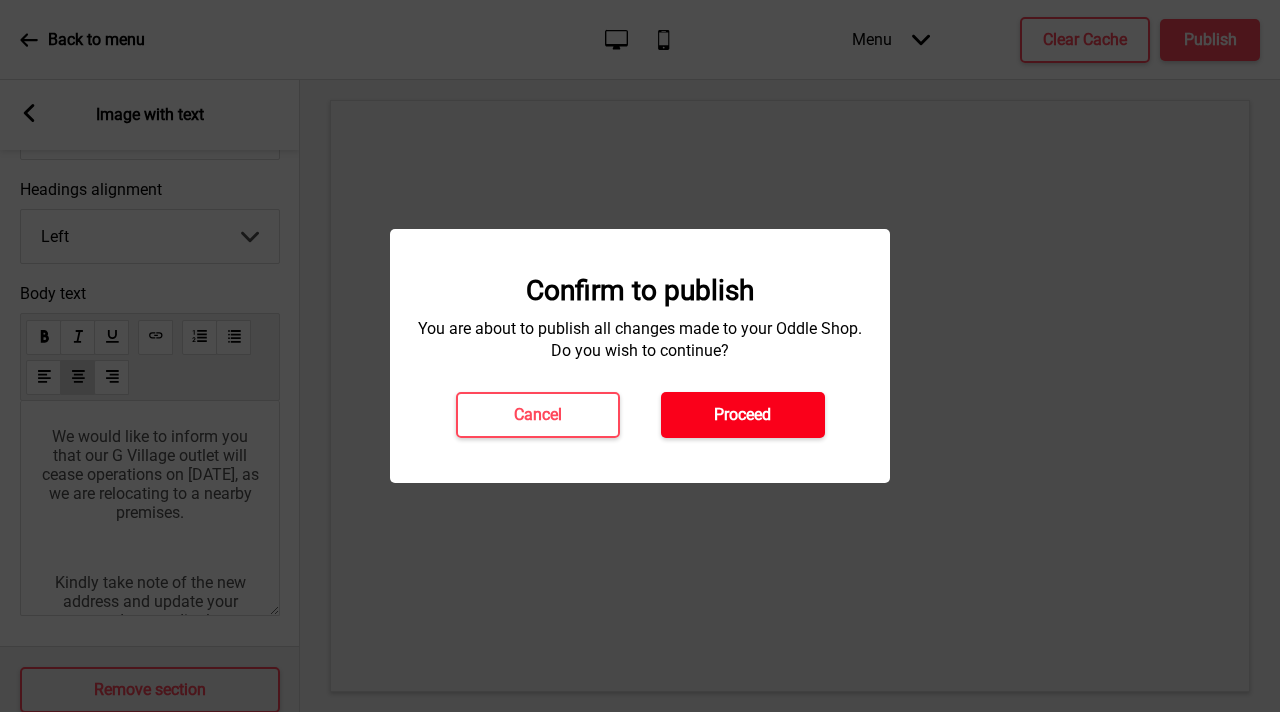 click on "Proceed" at bounding box center [742, 415] 